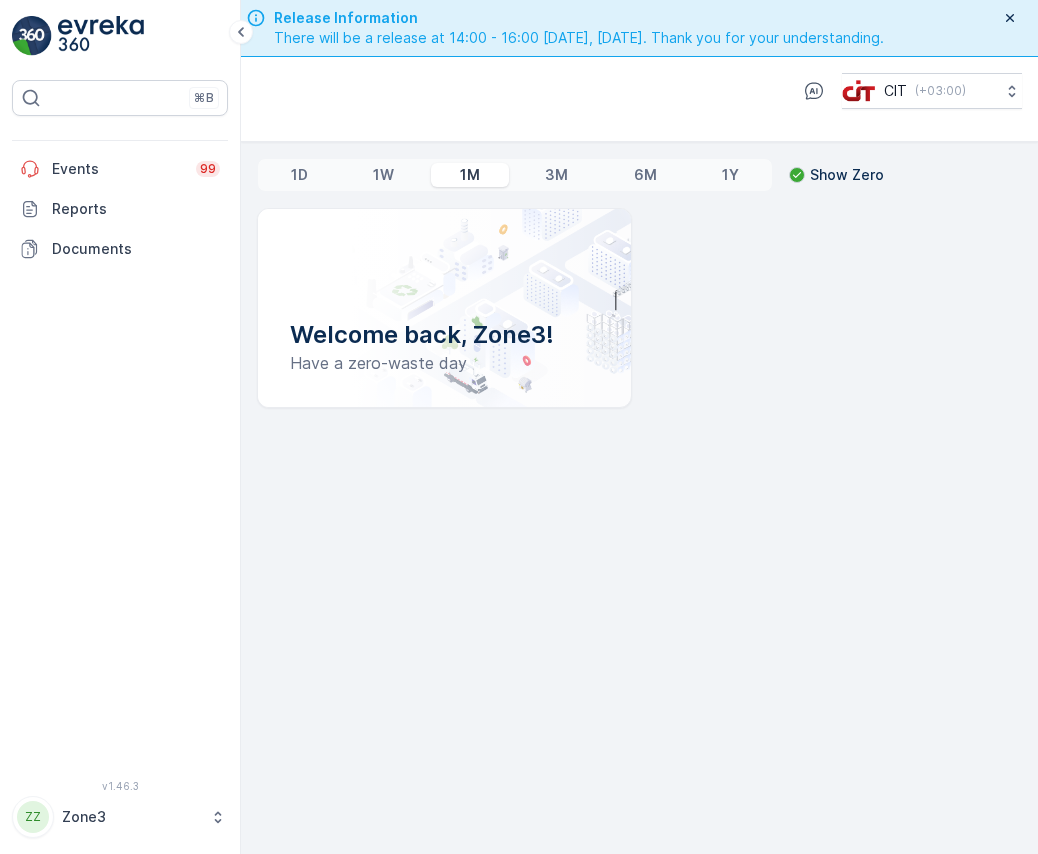 scroll, scrollTop: 0, scrollLeft: 0, axis: both 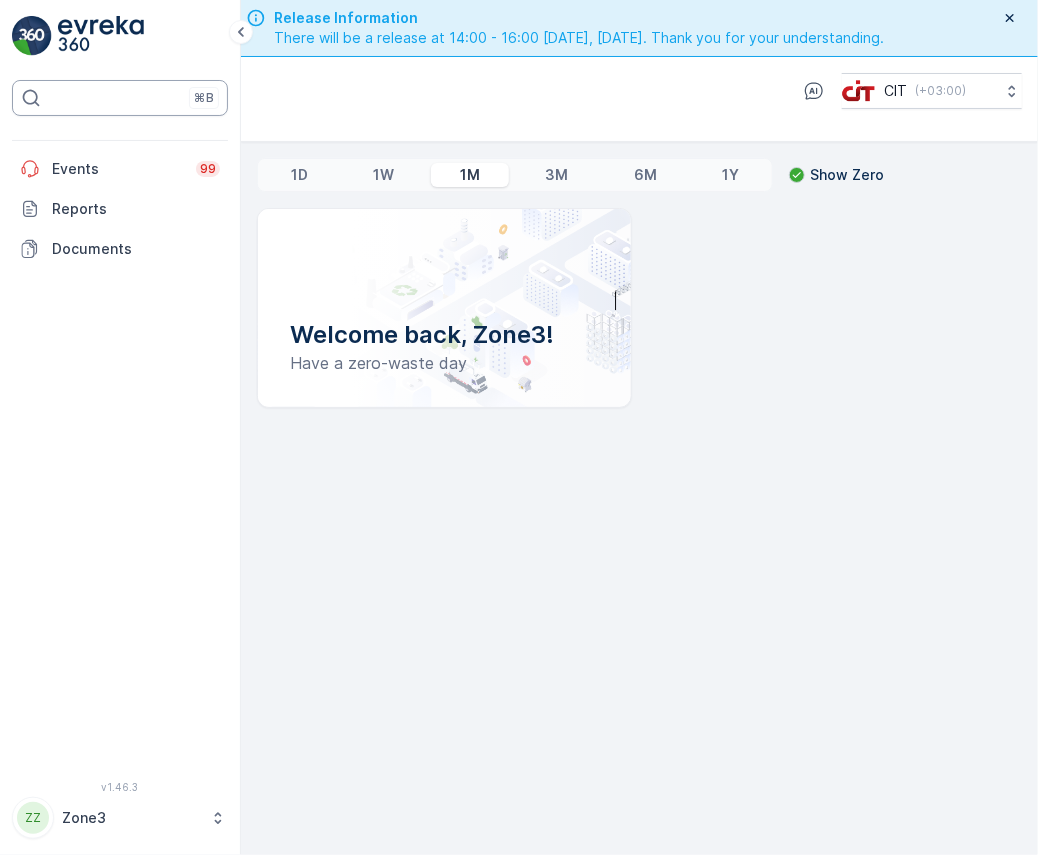 click on "⌘B" at bounding box center (204, 98) 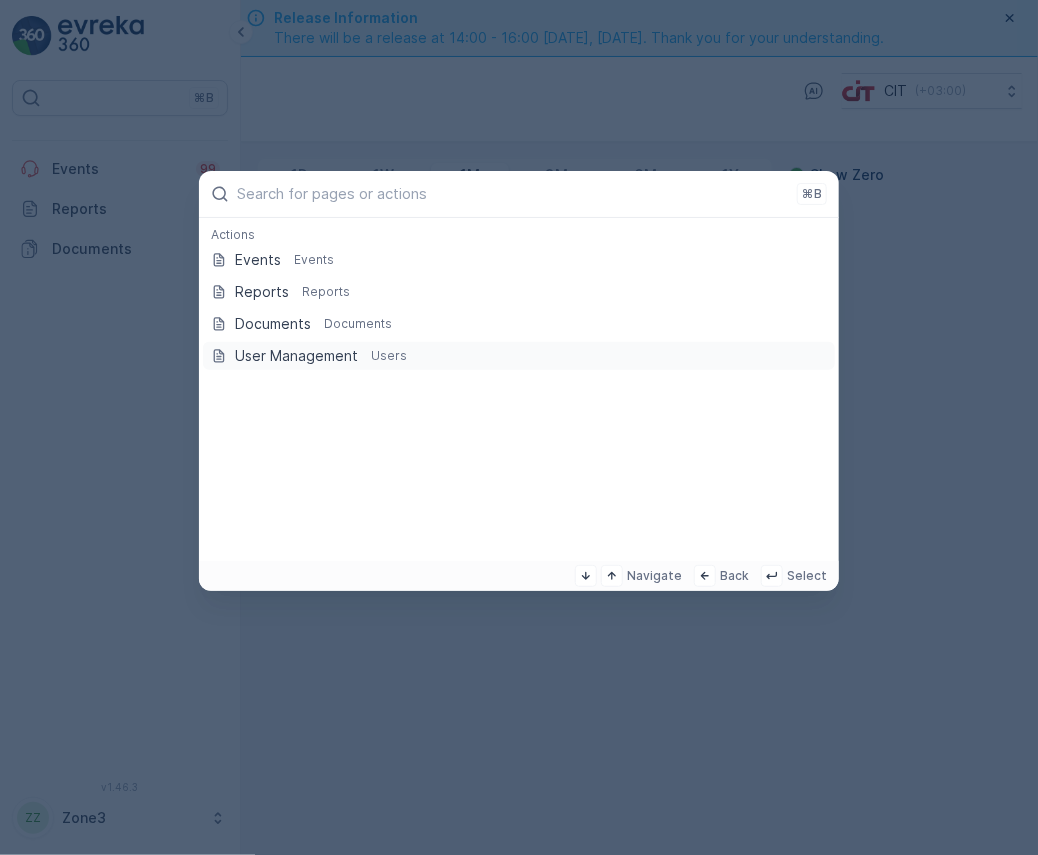 click on "User Management" at bounding box center (296, 356) 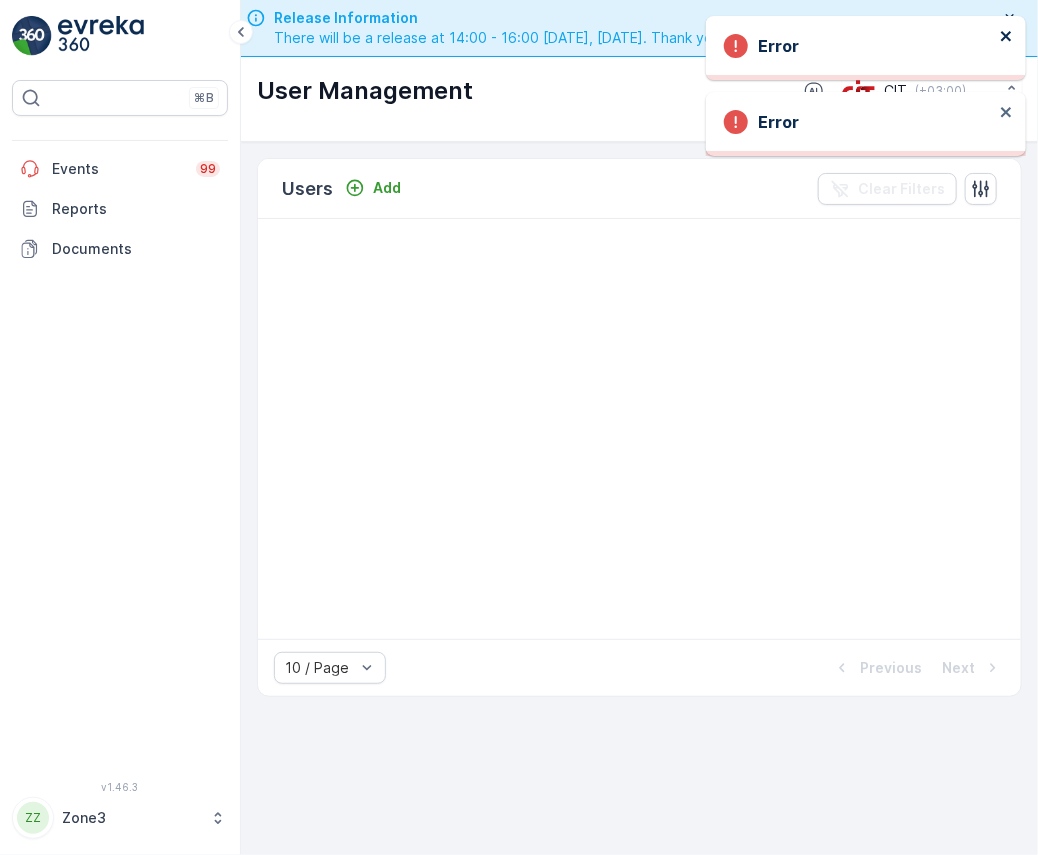 click 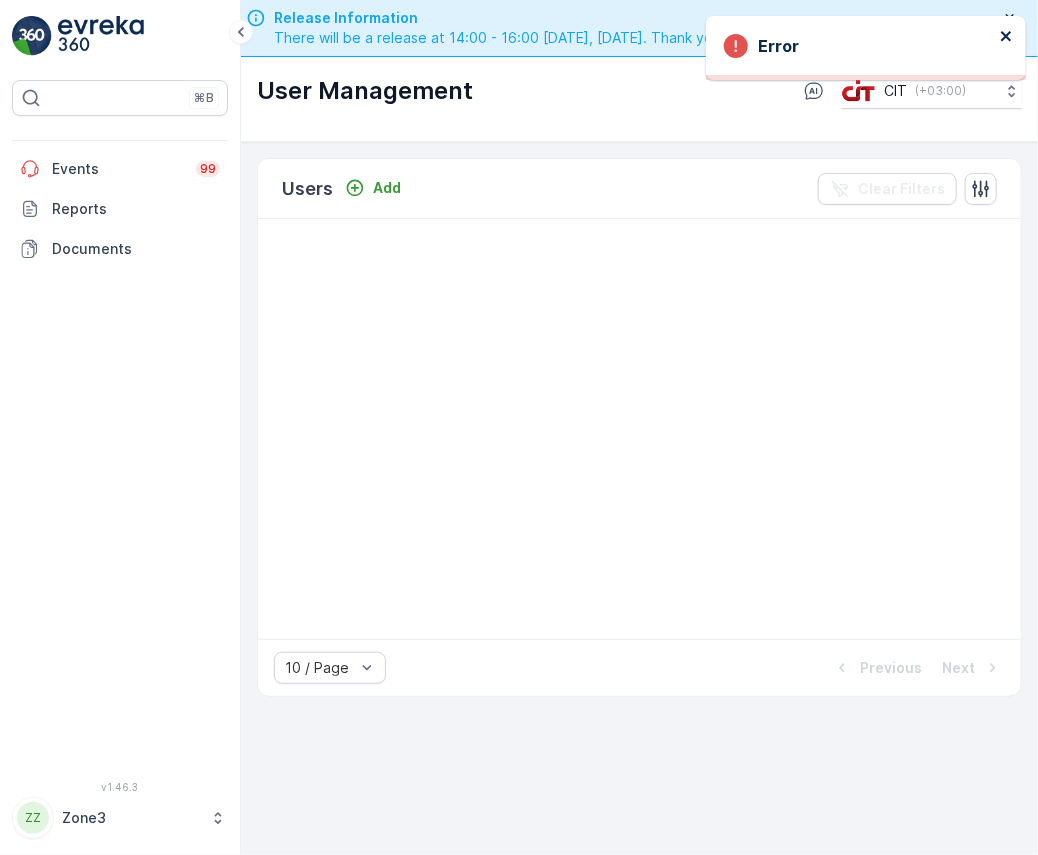 click 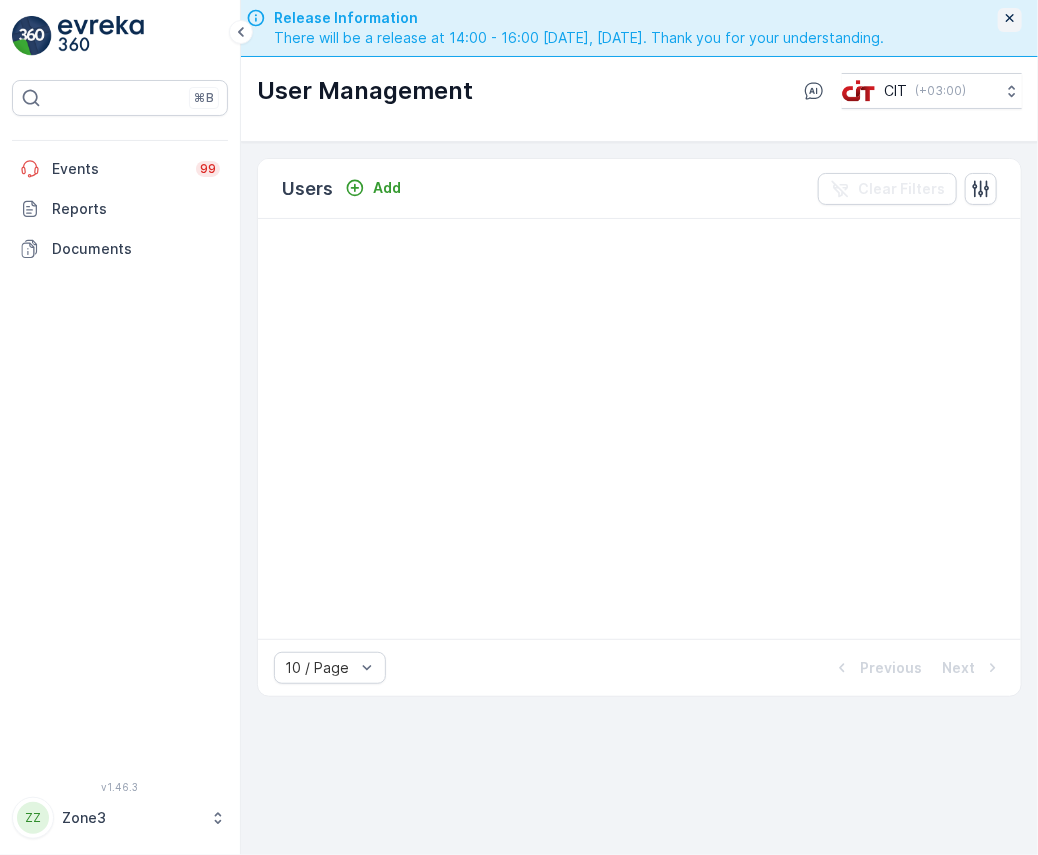 click 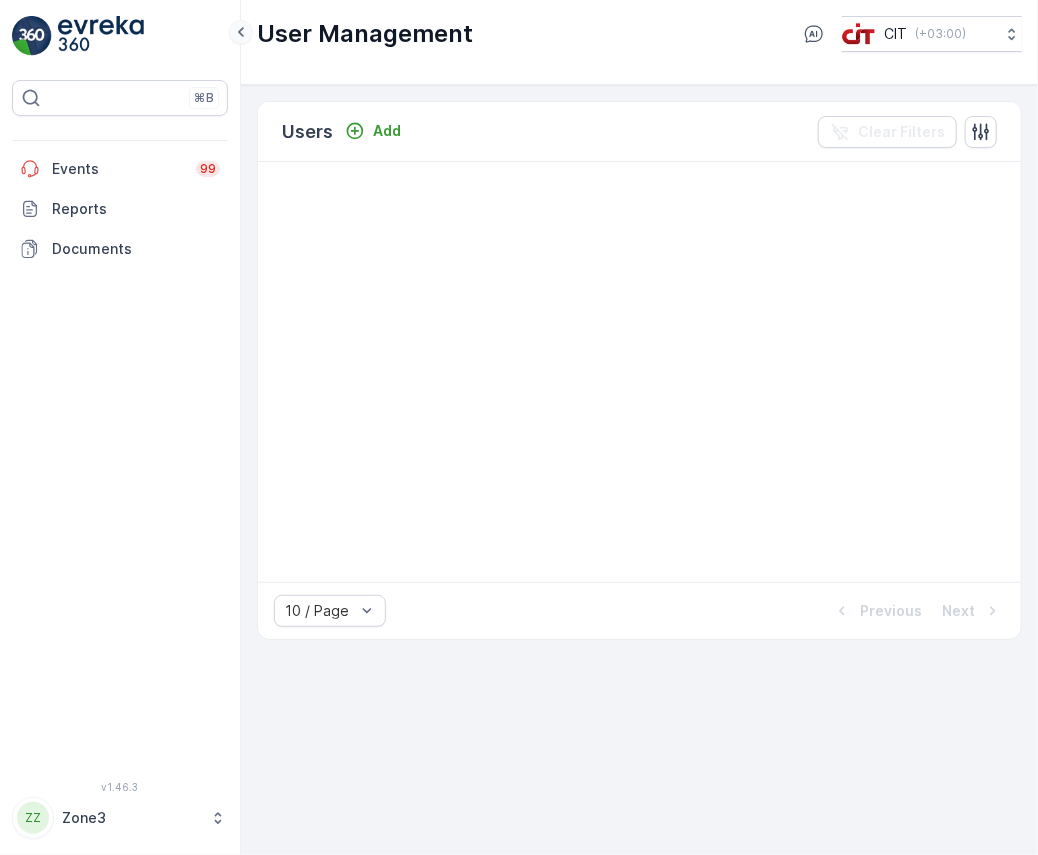 click 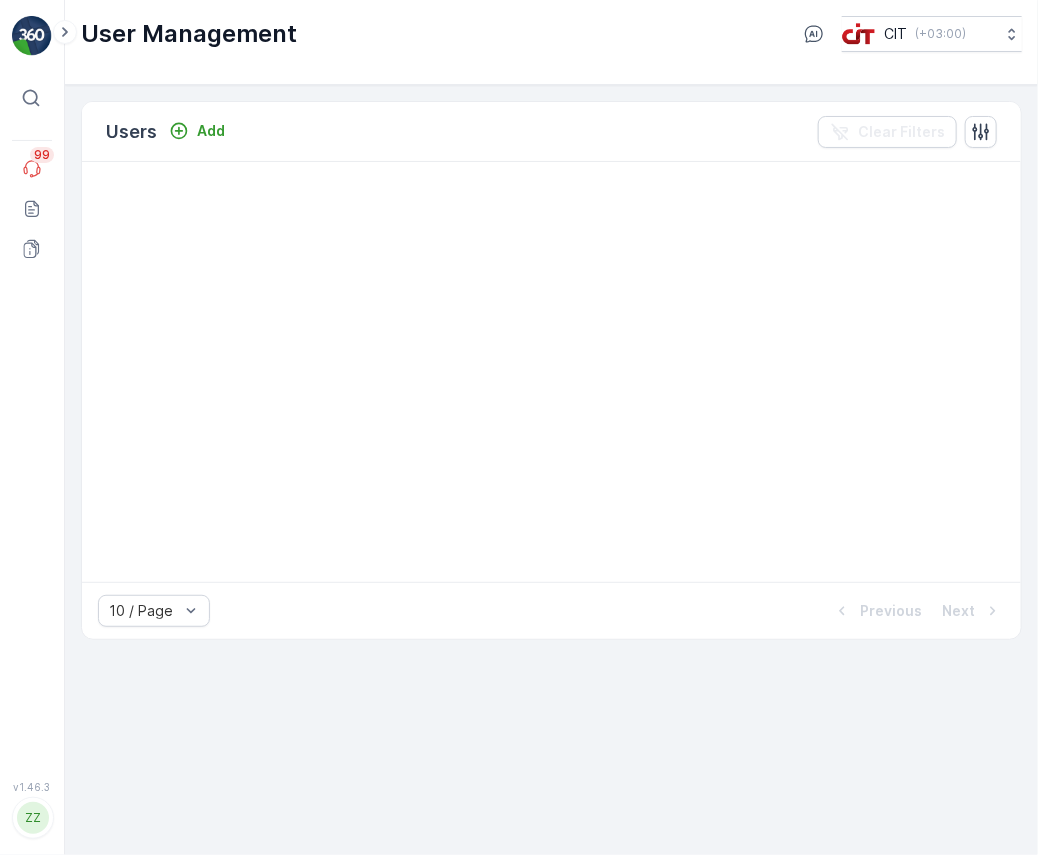 click on "ZZ" at bounding box center (33, 818) 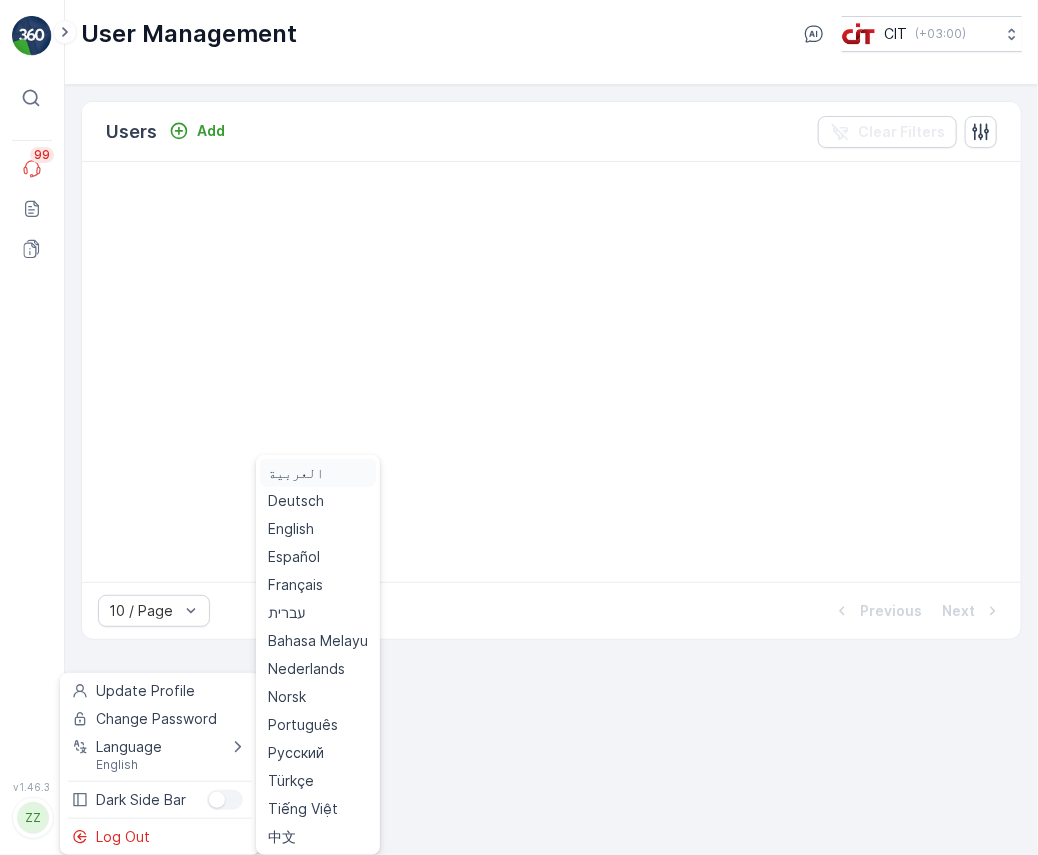 click on "العربية" at bounding box center (318, 473) 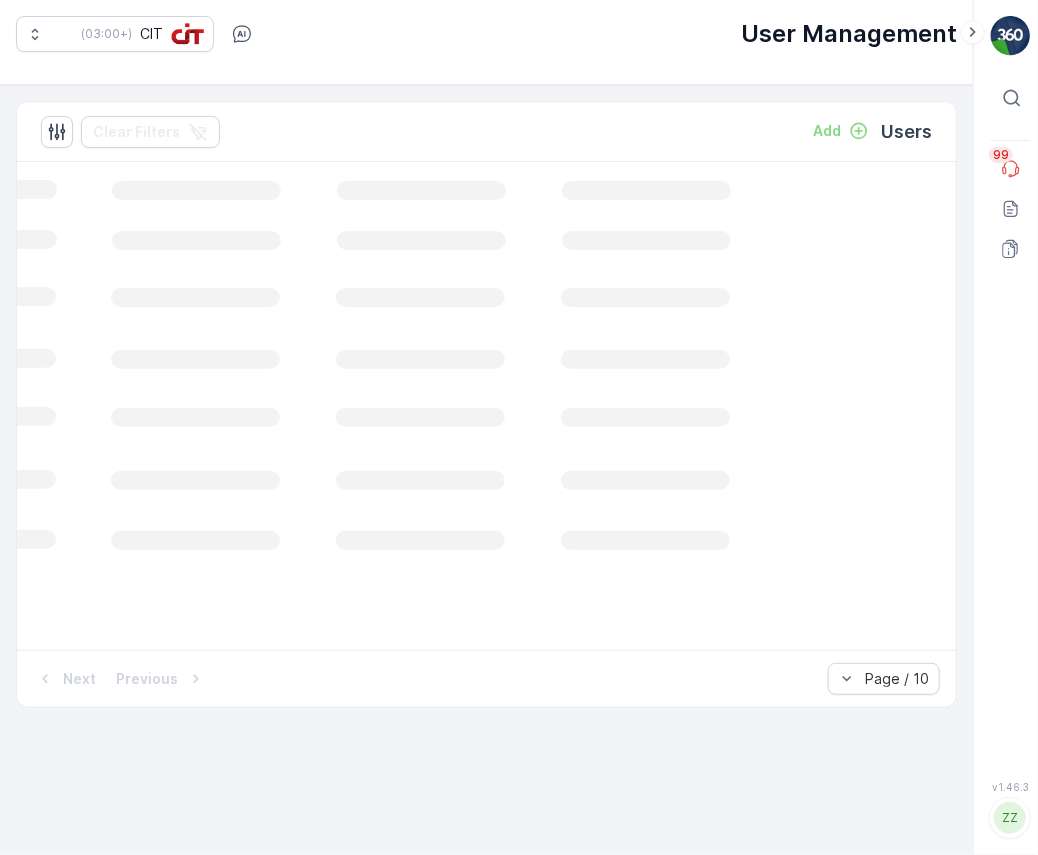 scroll, scrollTop: 0, scrollLeft: -4, axis: horizontal 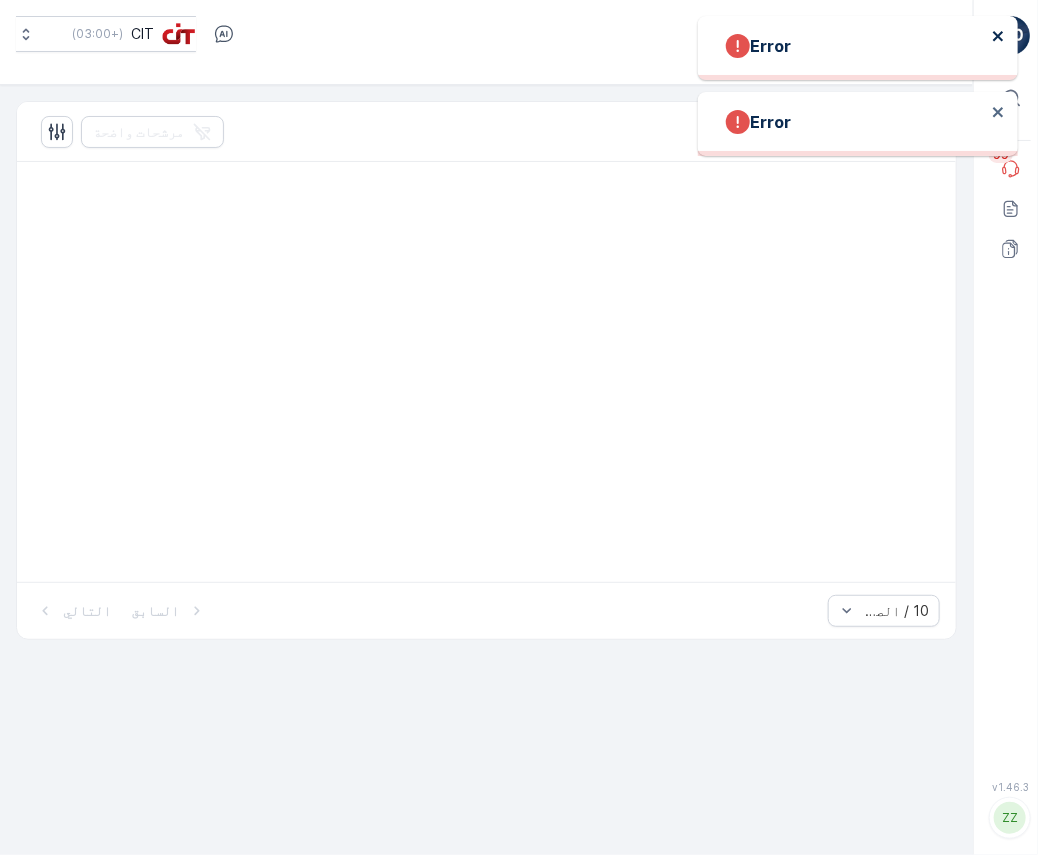 click 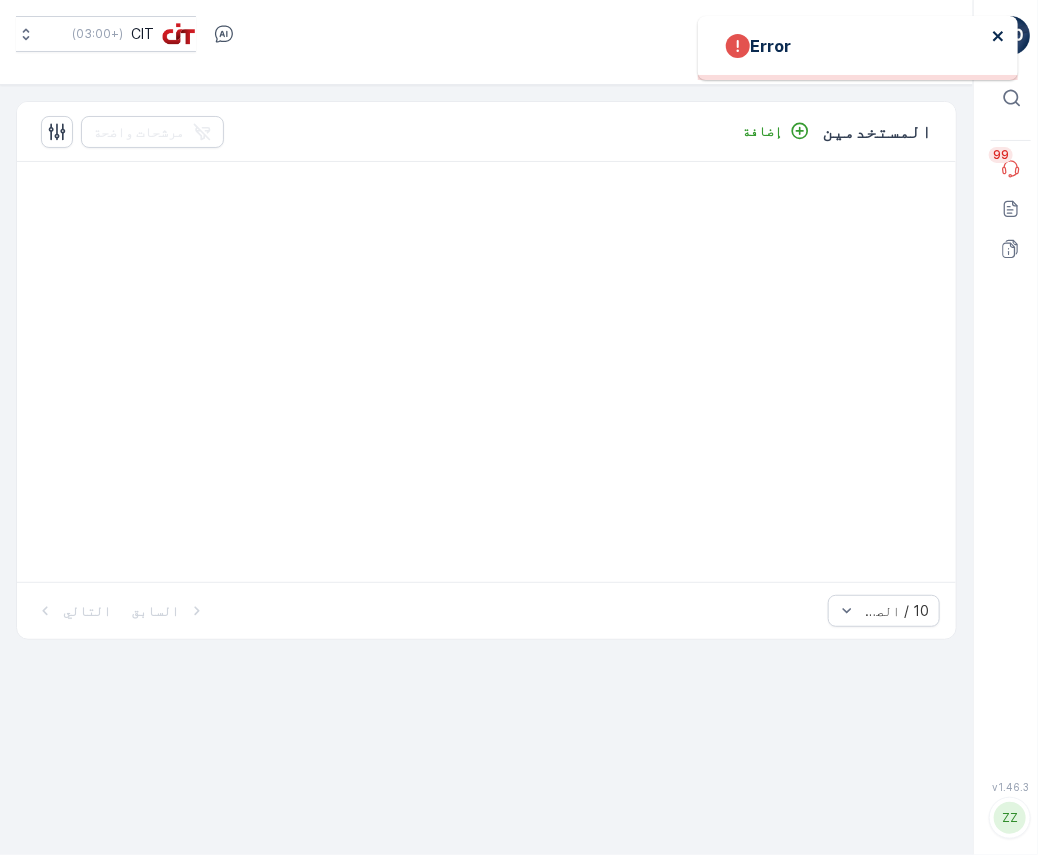 click 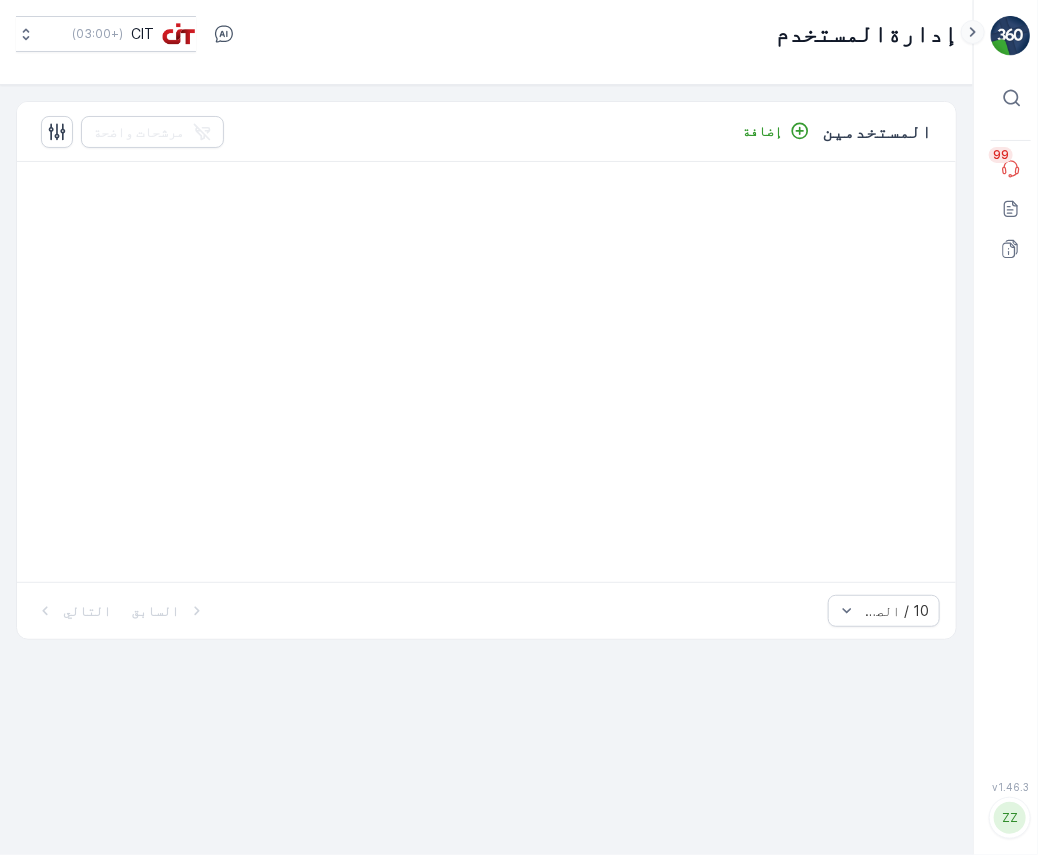 click 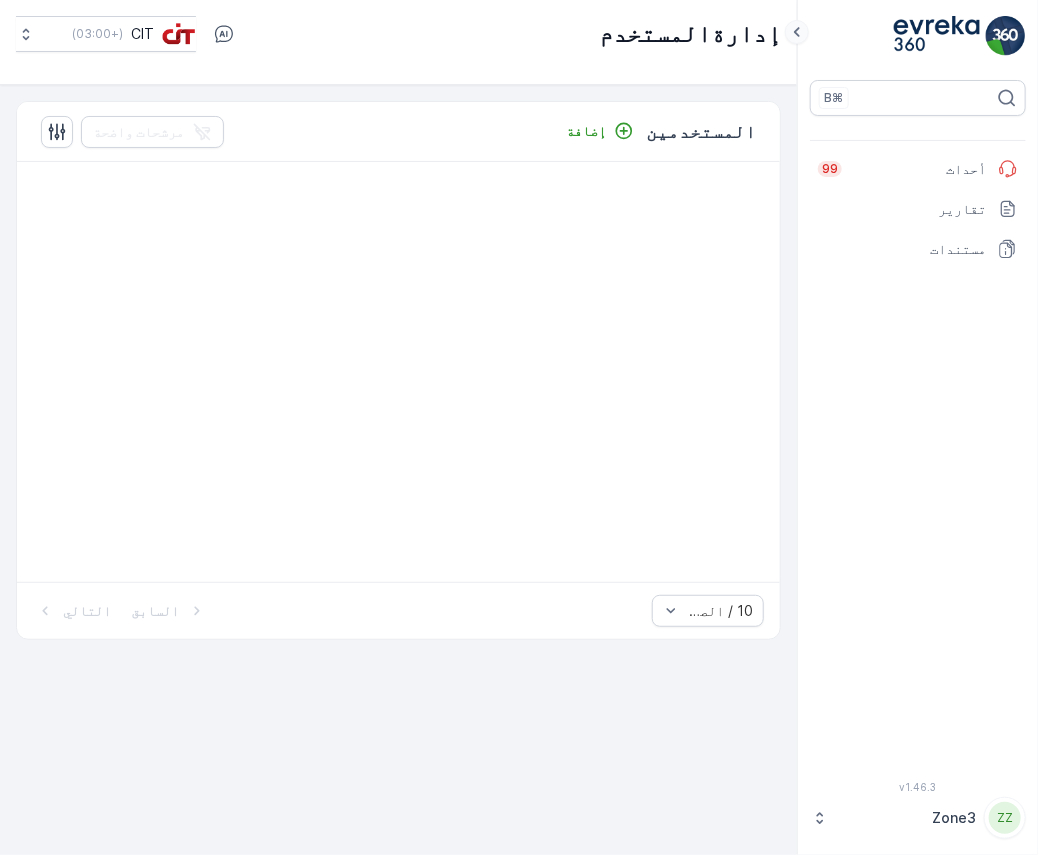 scroll, scrollTop: 0, scrollLeft: 0, axis: both 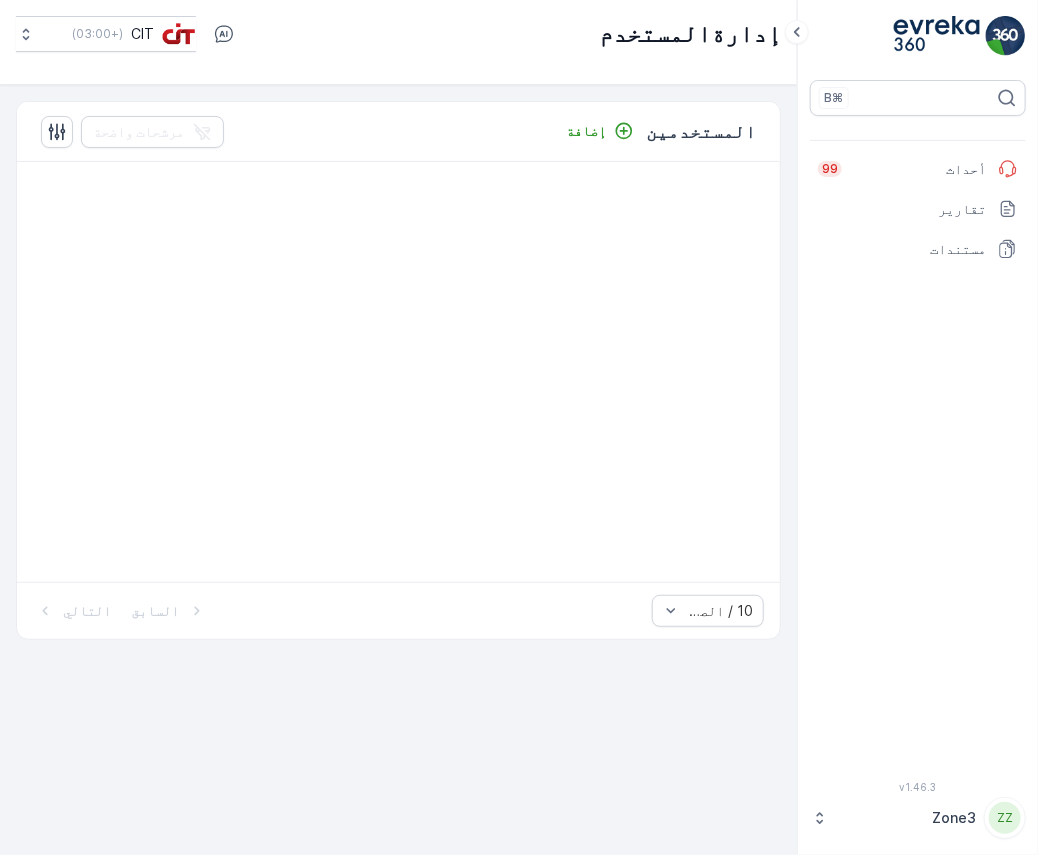 click on "Zone3" at bounding box center (907, 818) 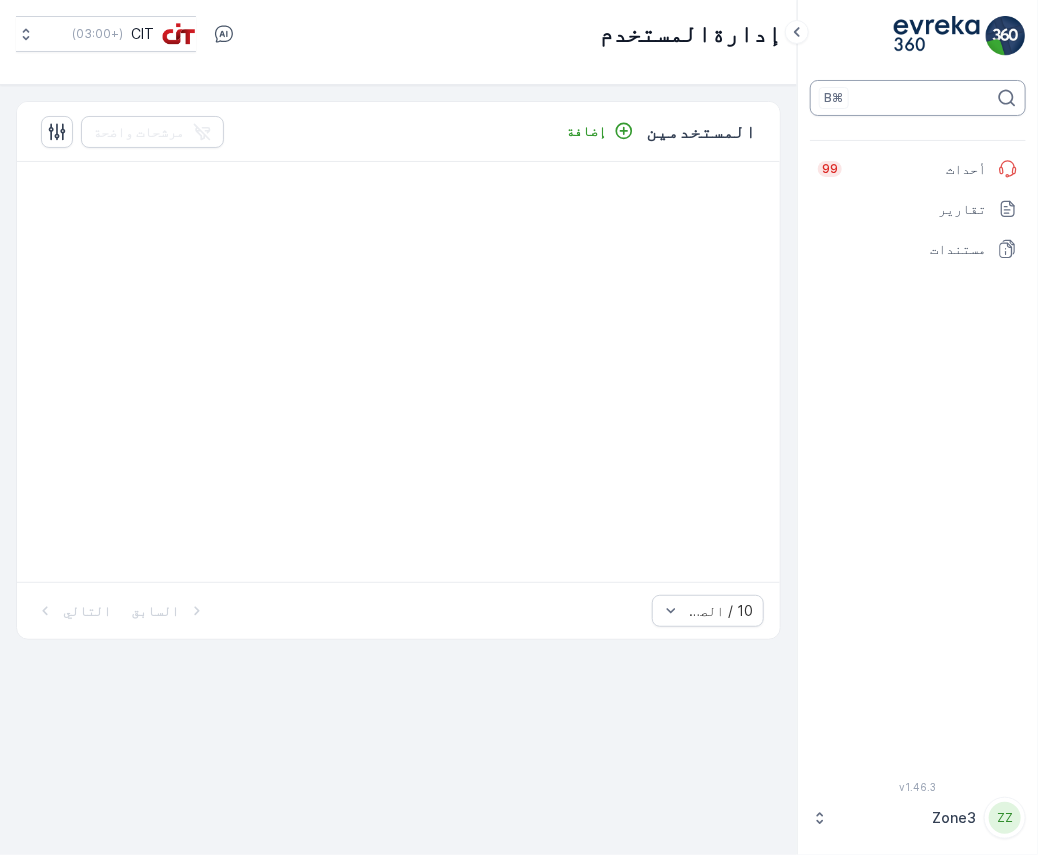 click on "⌘B" at bounding box center [834, 98] 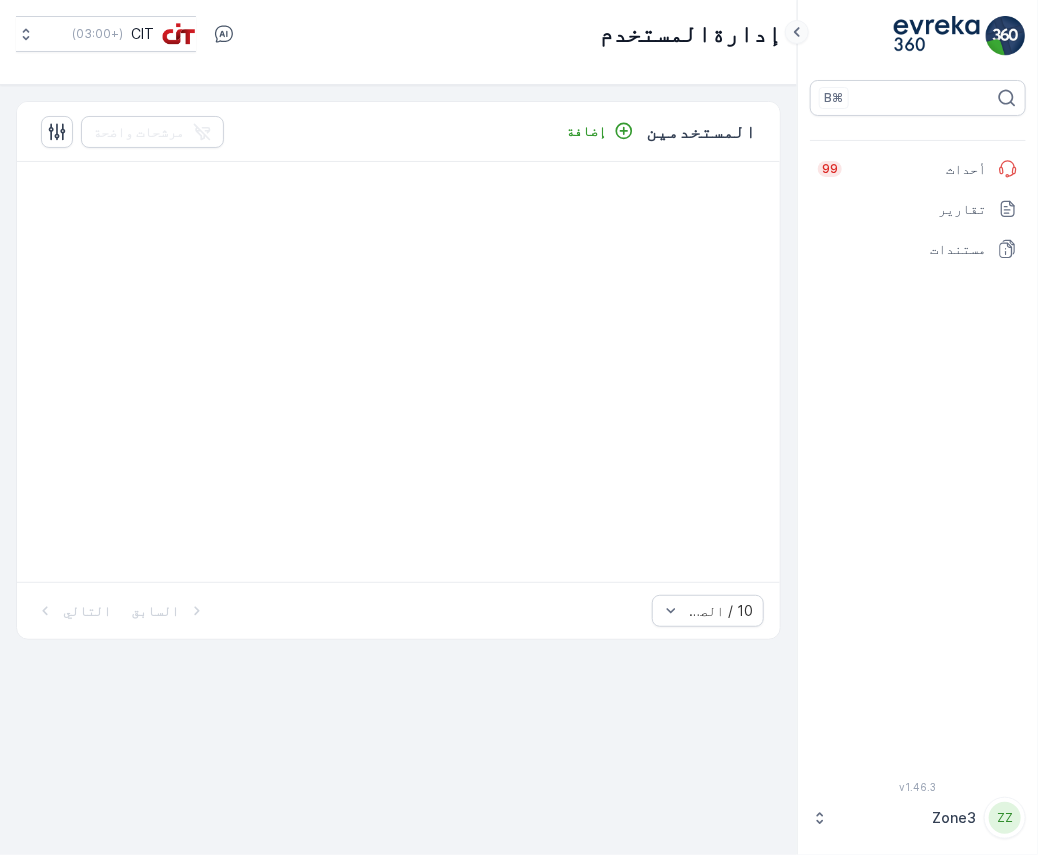click 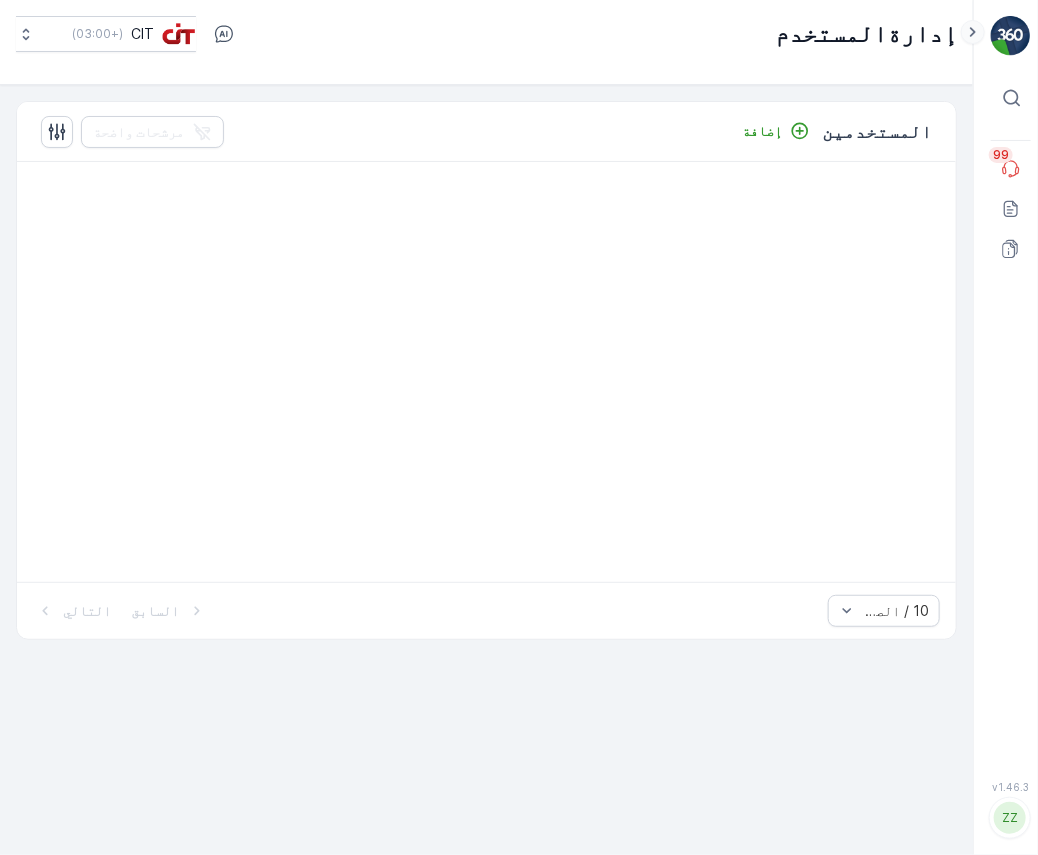 scroll, scrollTop: 0, scrollLeft: -4, axis: horizontal 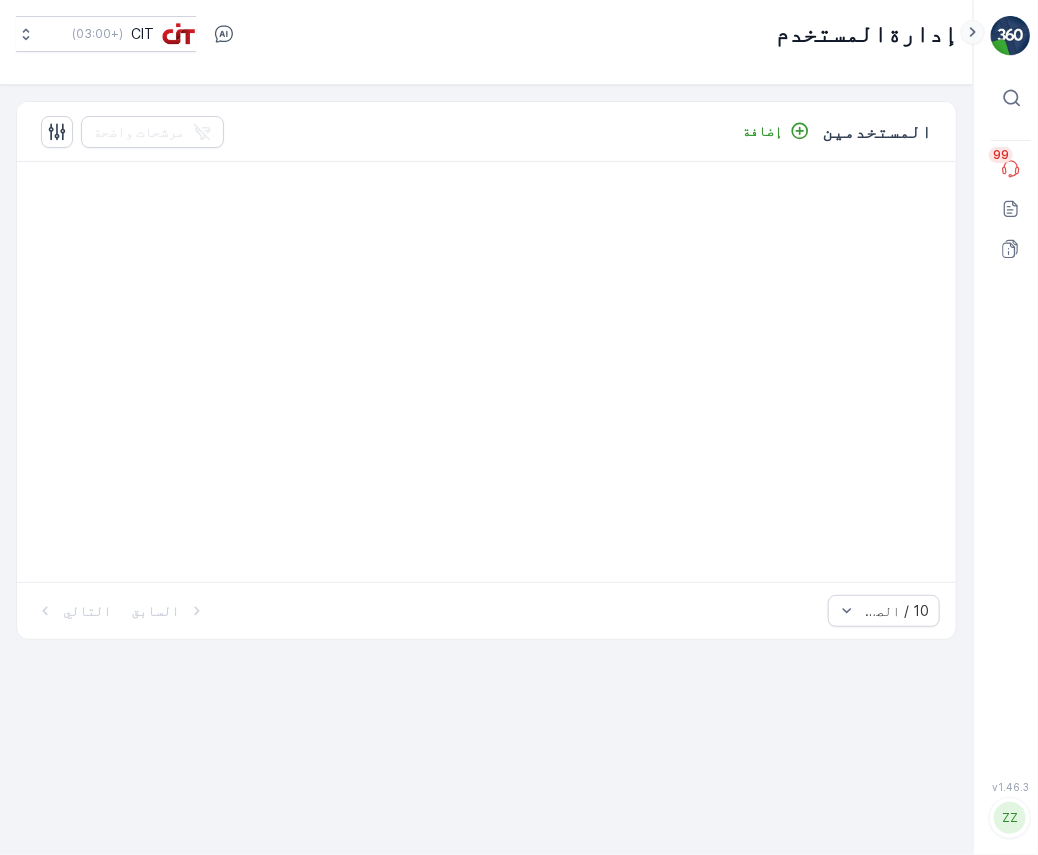 click 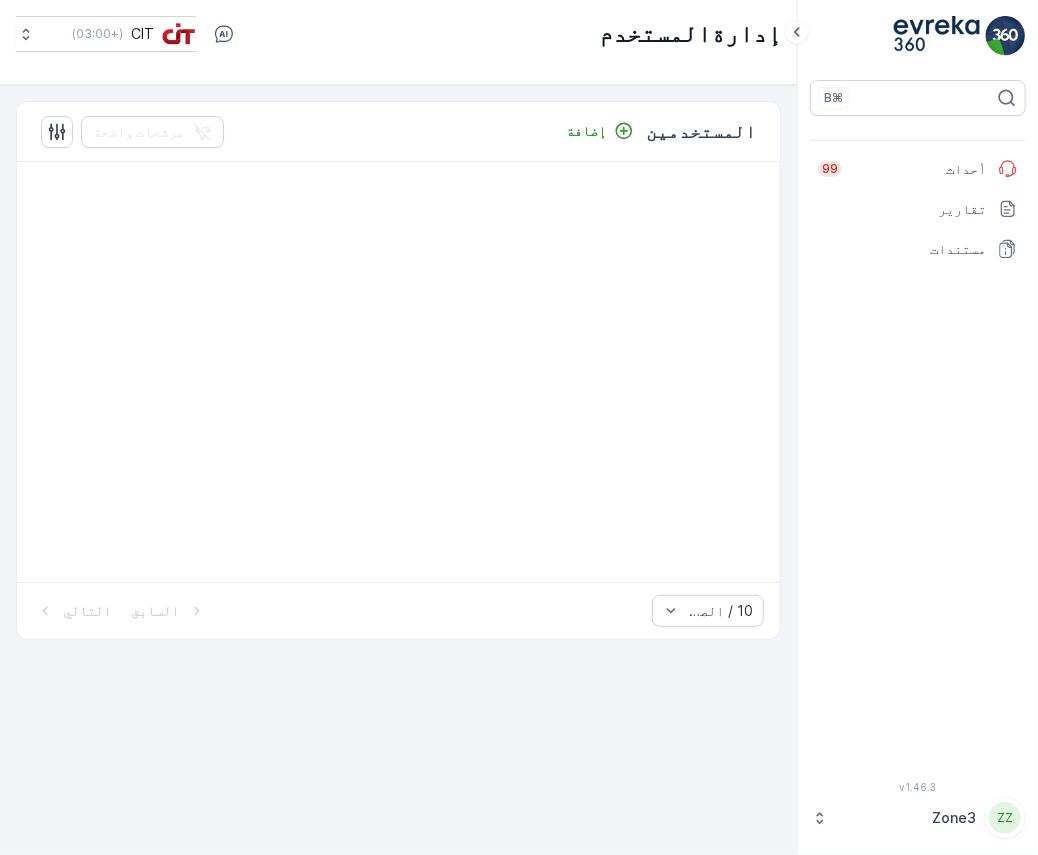 scroll, scrollTop: 0, scrollLeft: 0, axis: both 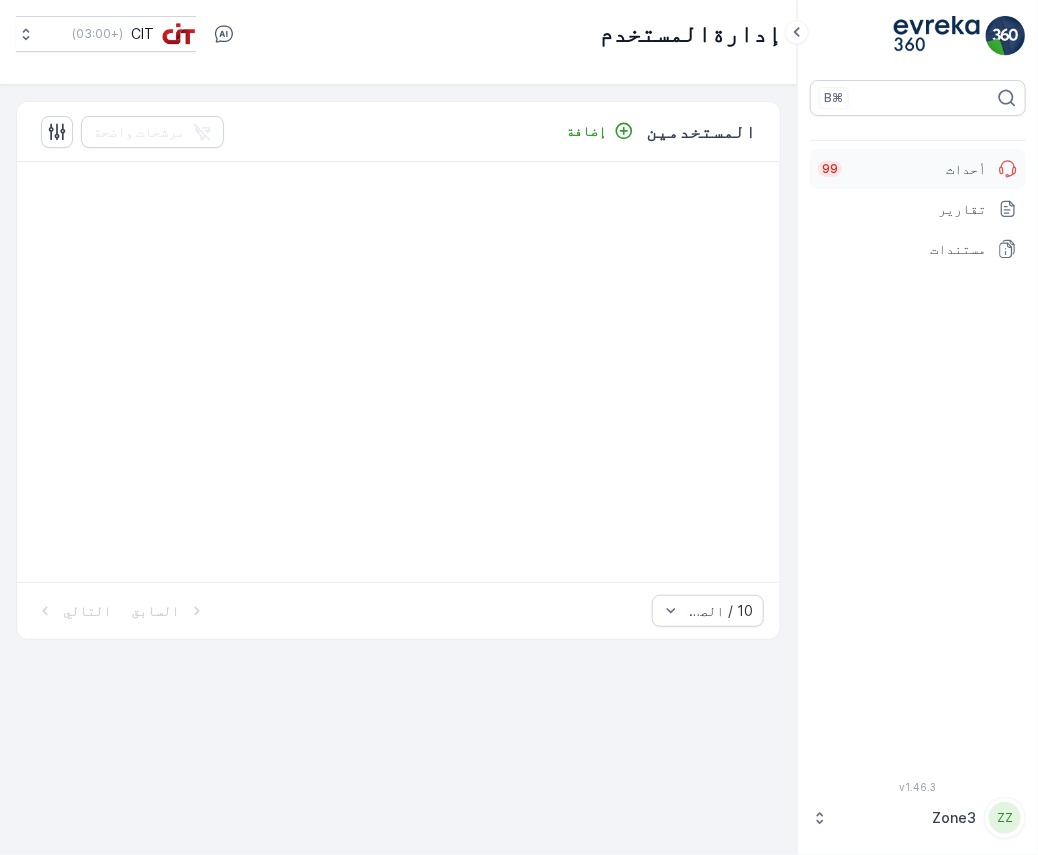 click 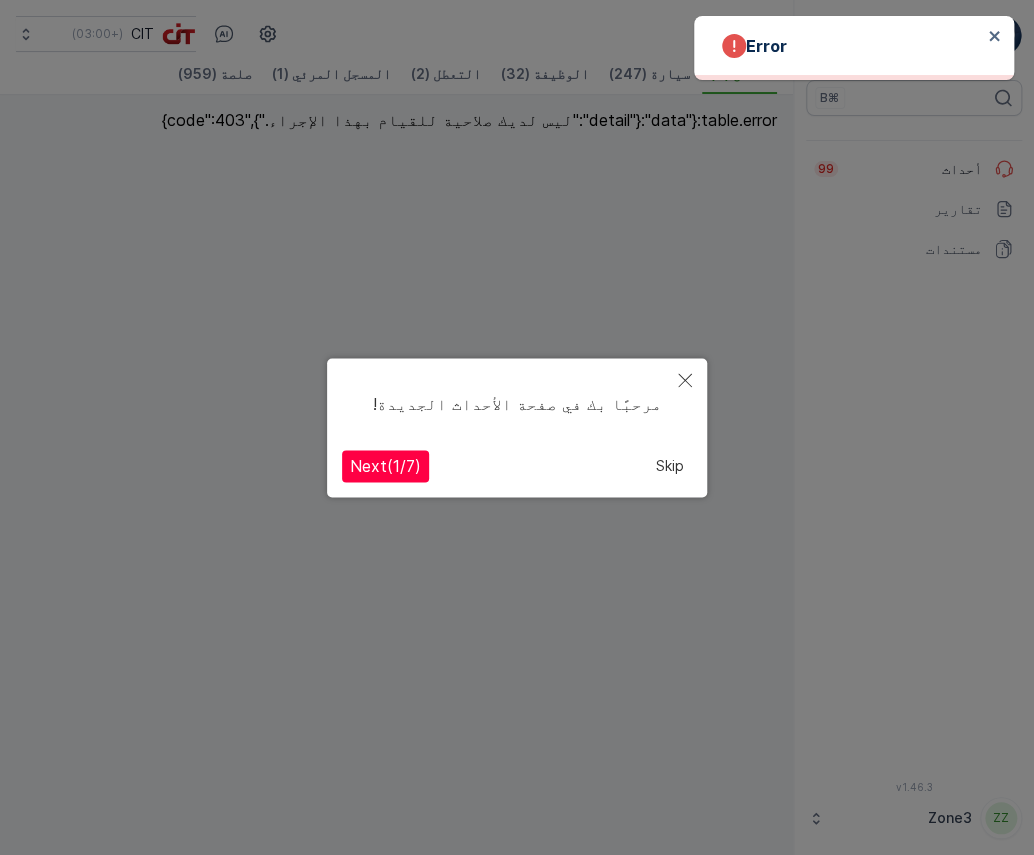 click 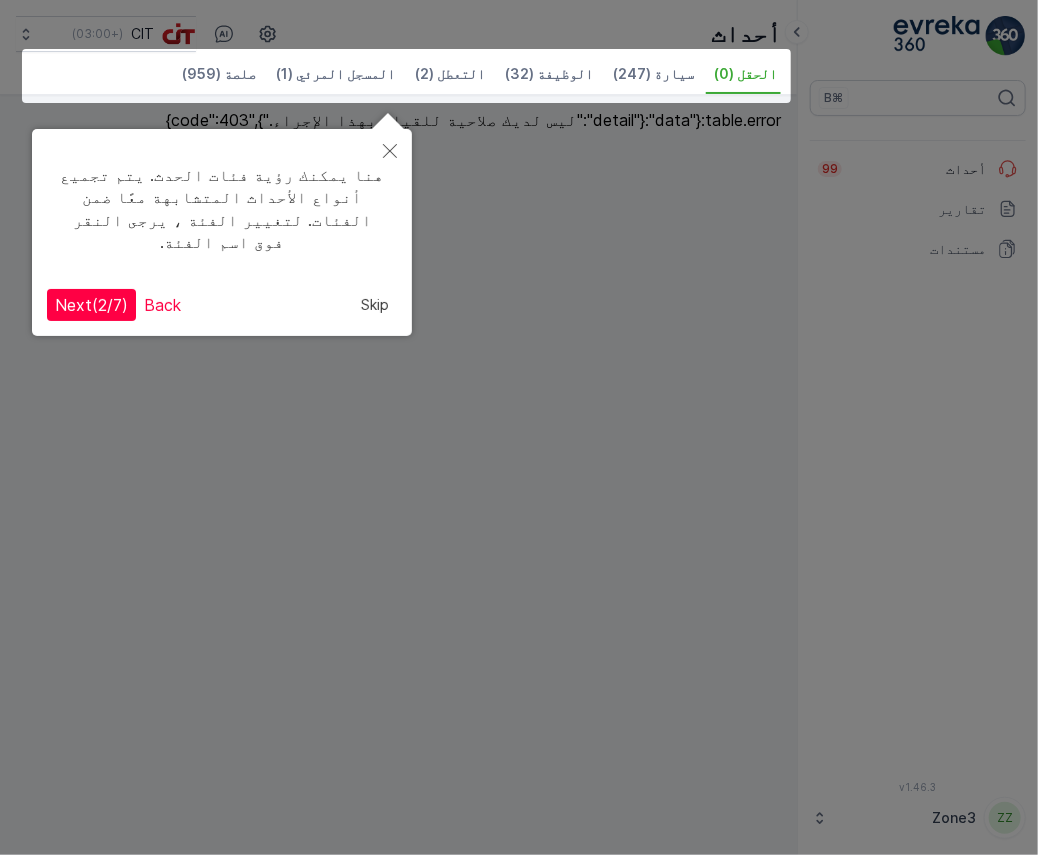 click 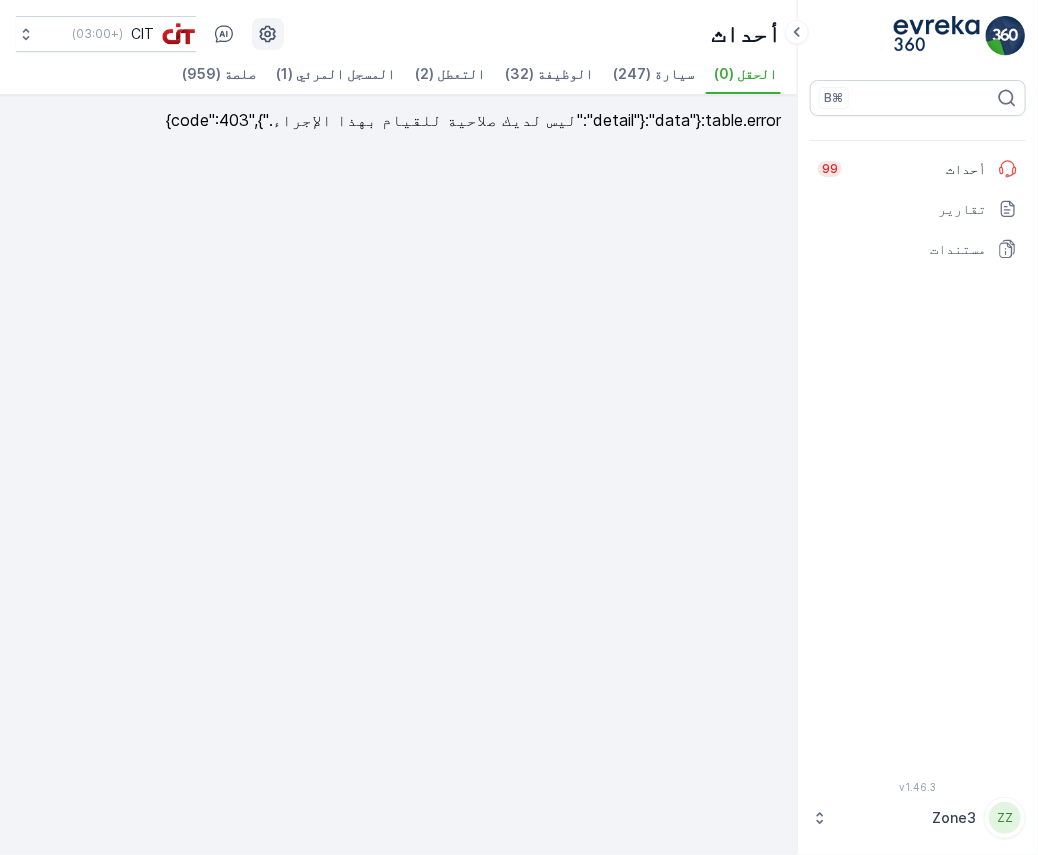 click 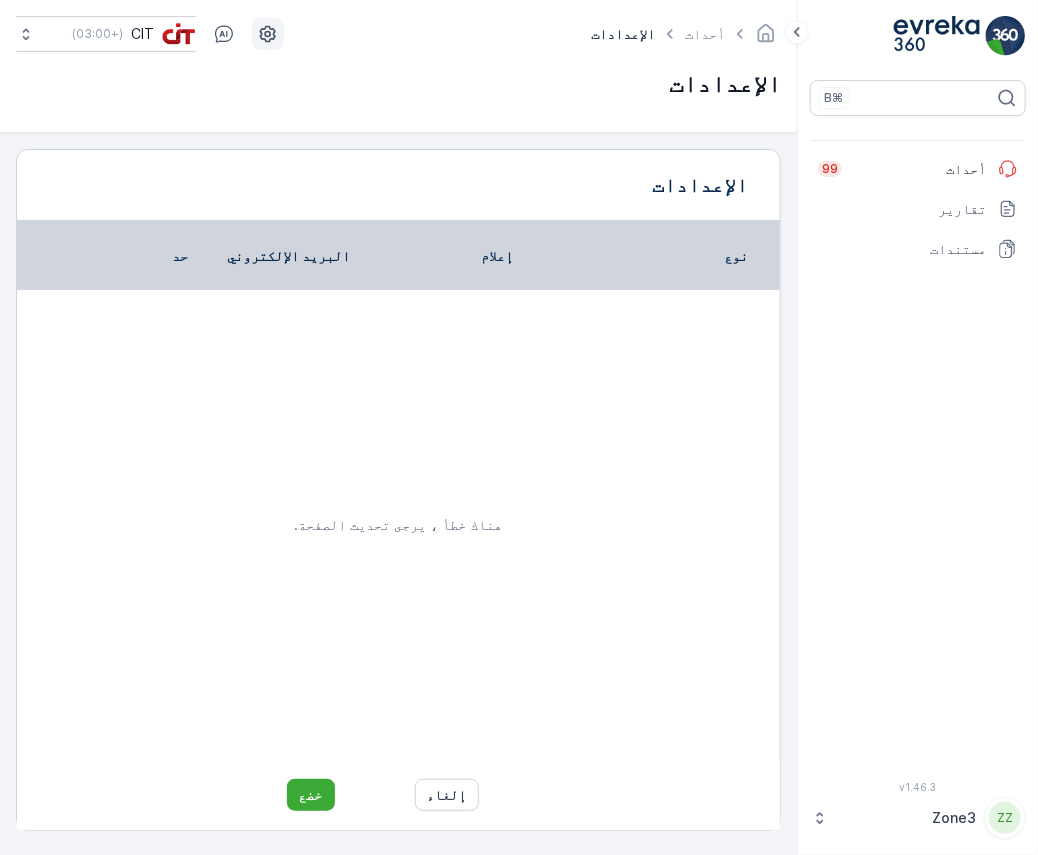 click 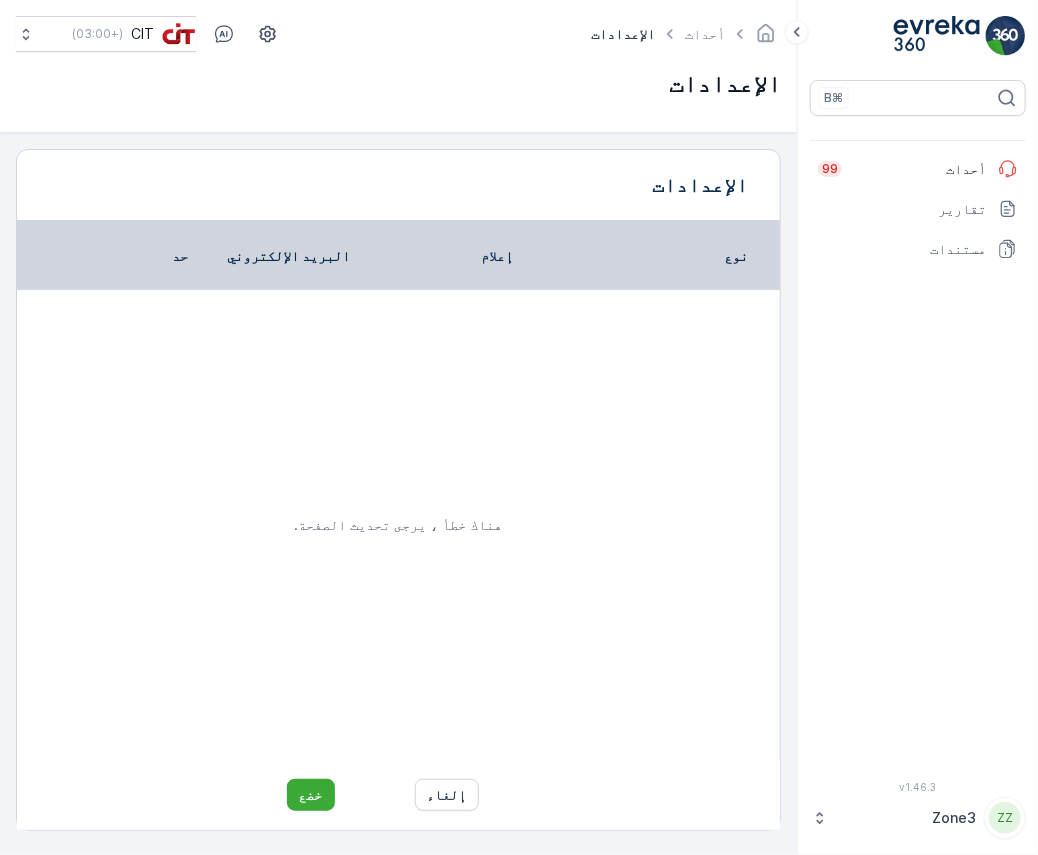 click on "الإعدادات" at bounding box center (398, 84) 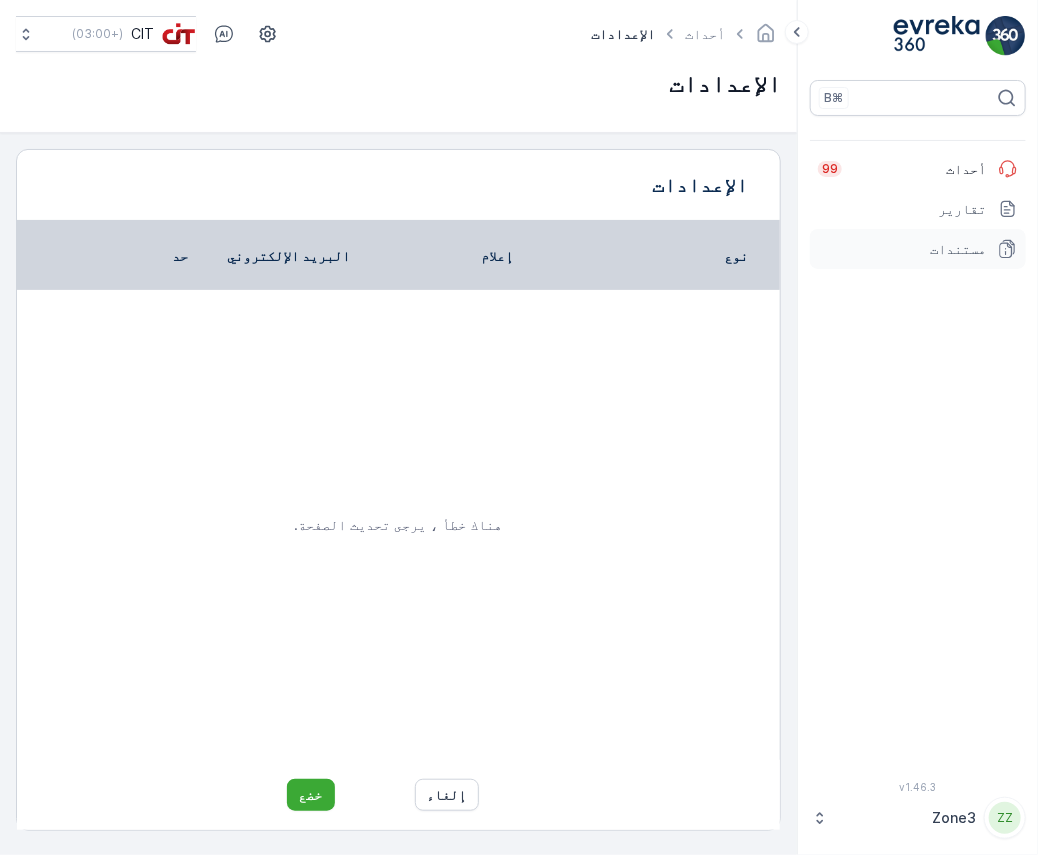click on "مستندات" at bounding box center [902, 249] 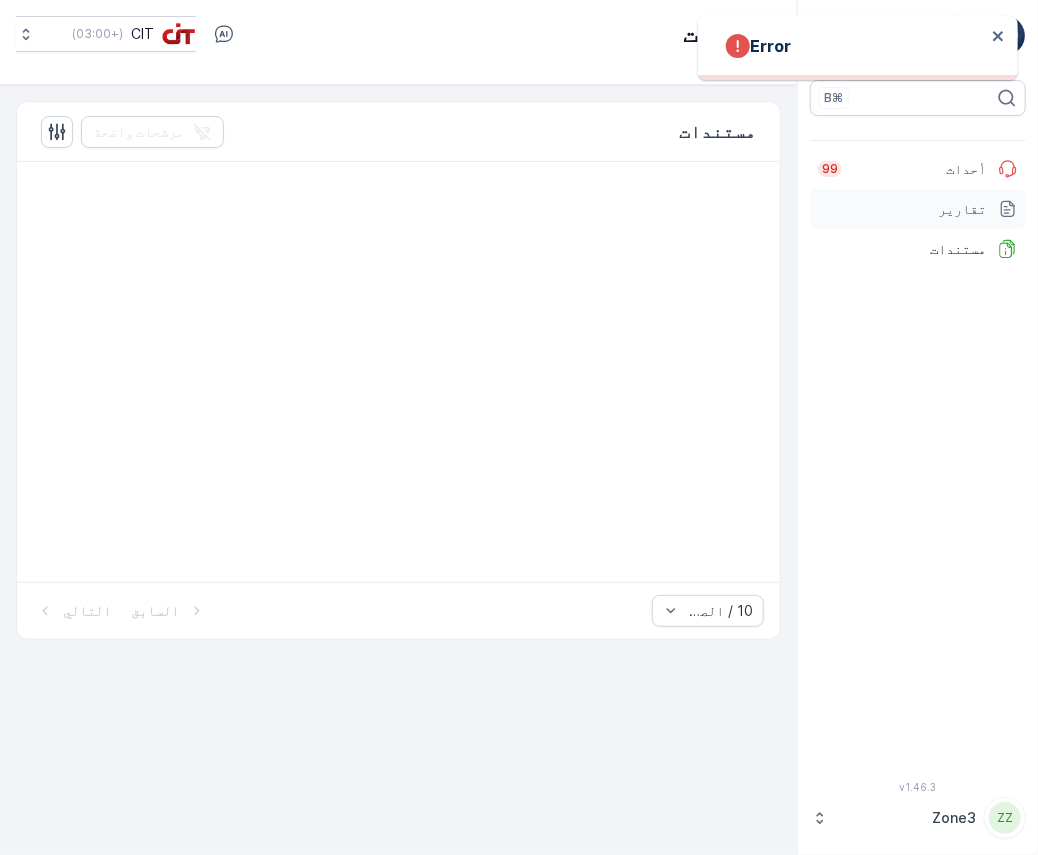 click on "تقارير" at bounding box center (902, 209) 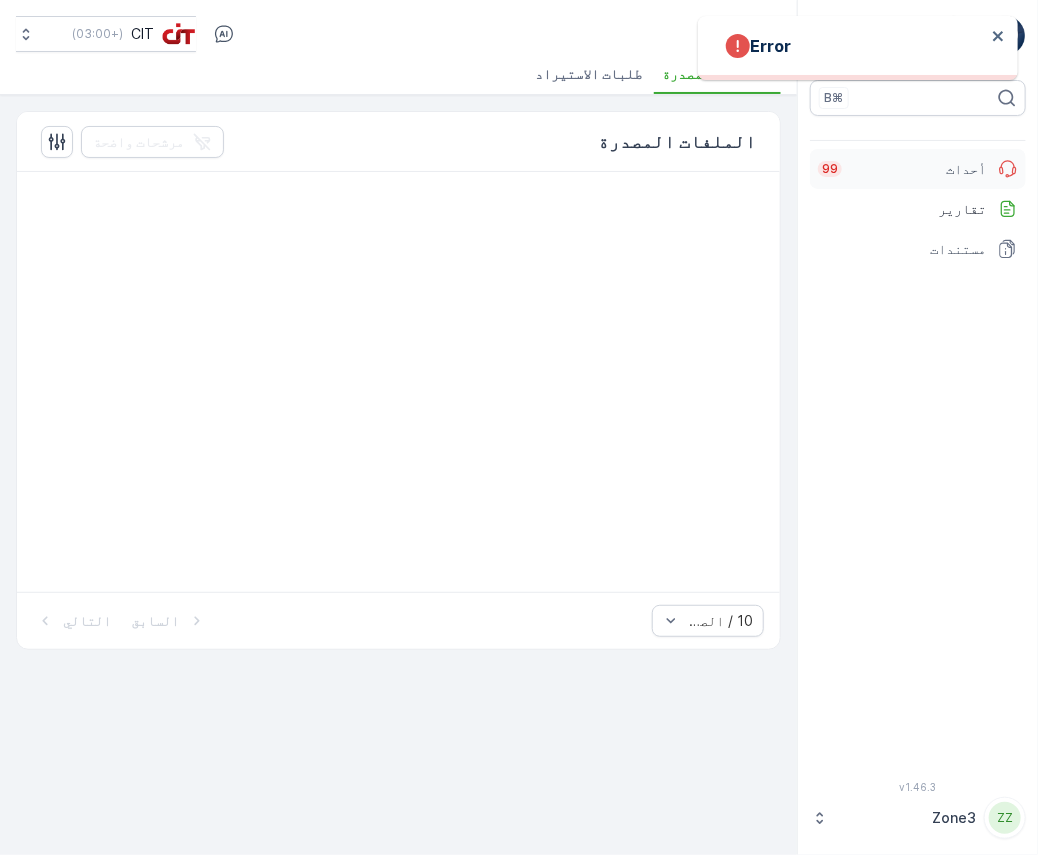 click on "أحداث" at bounding box center (920, 169) 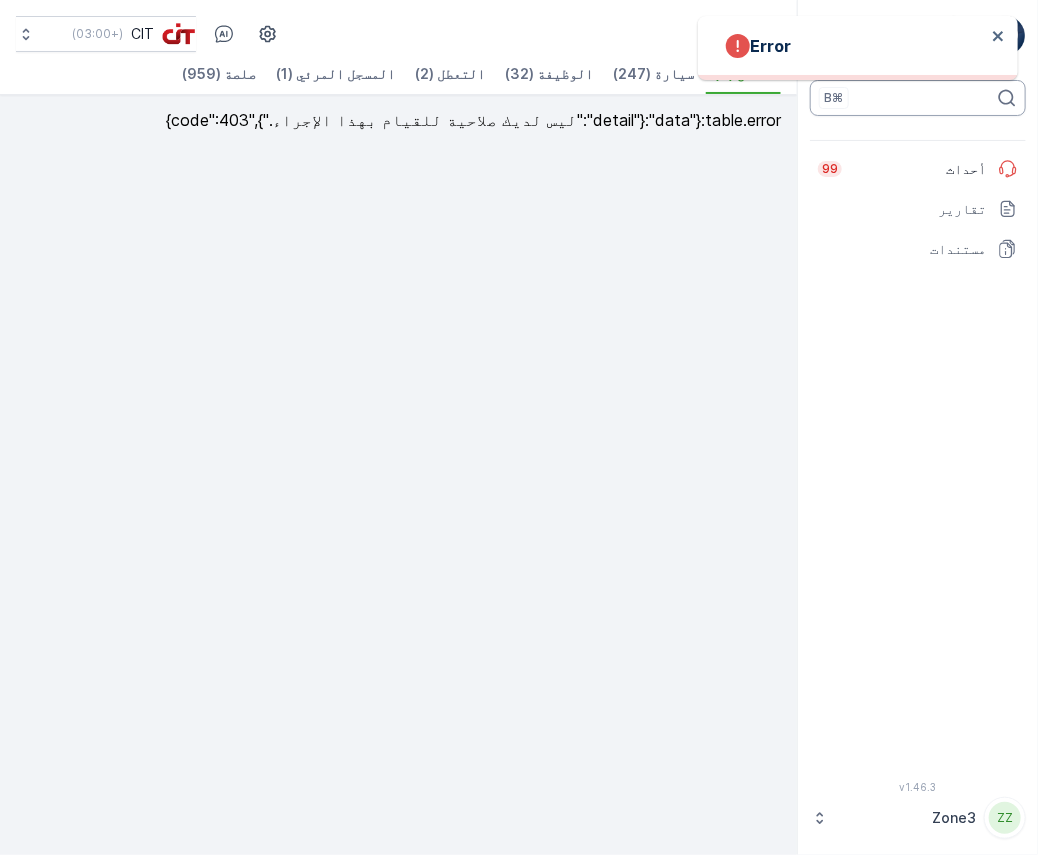 click on "⌘B" at bounding box center [918, 98] 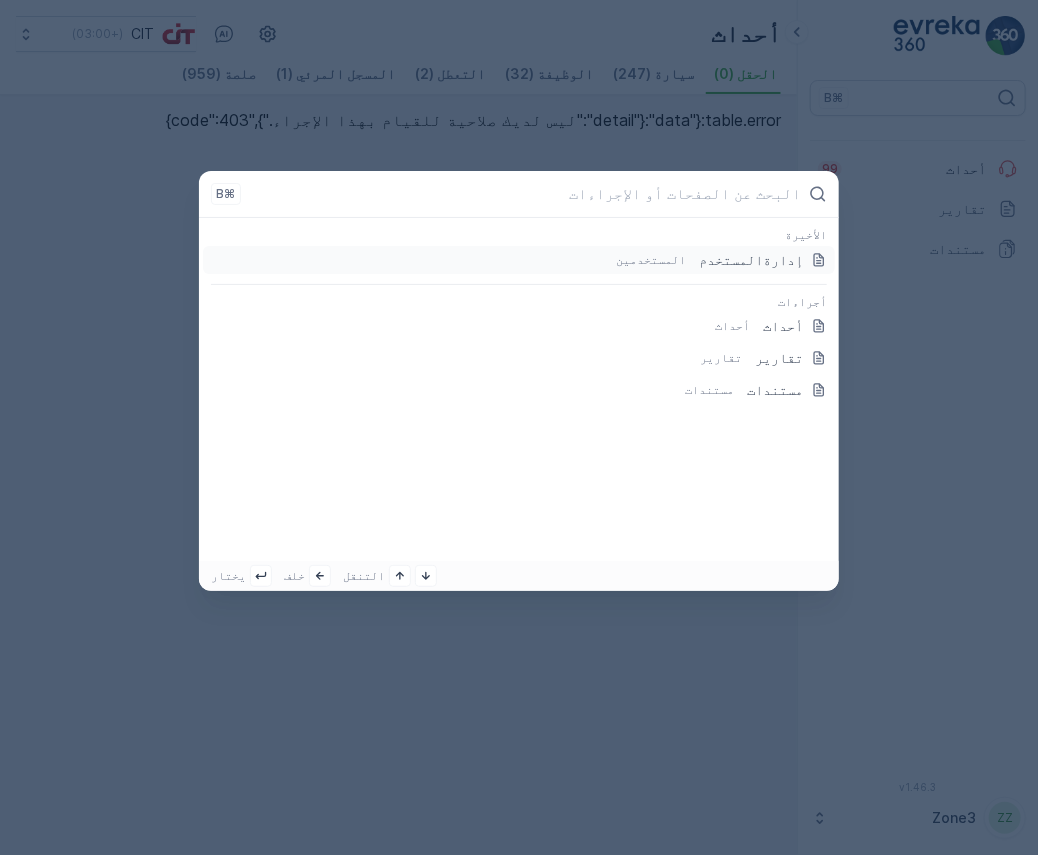 click on "⌘B" at bounding box center (226, 194) 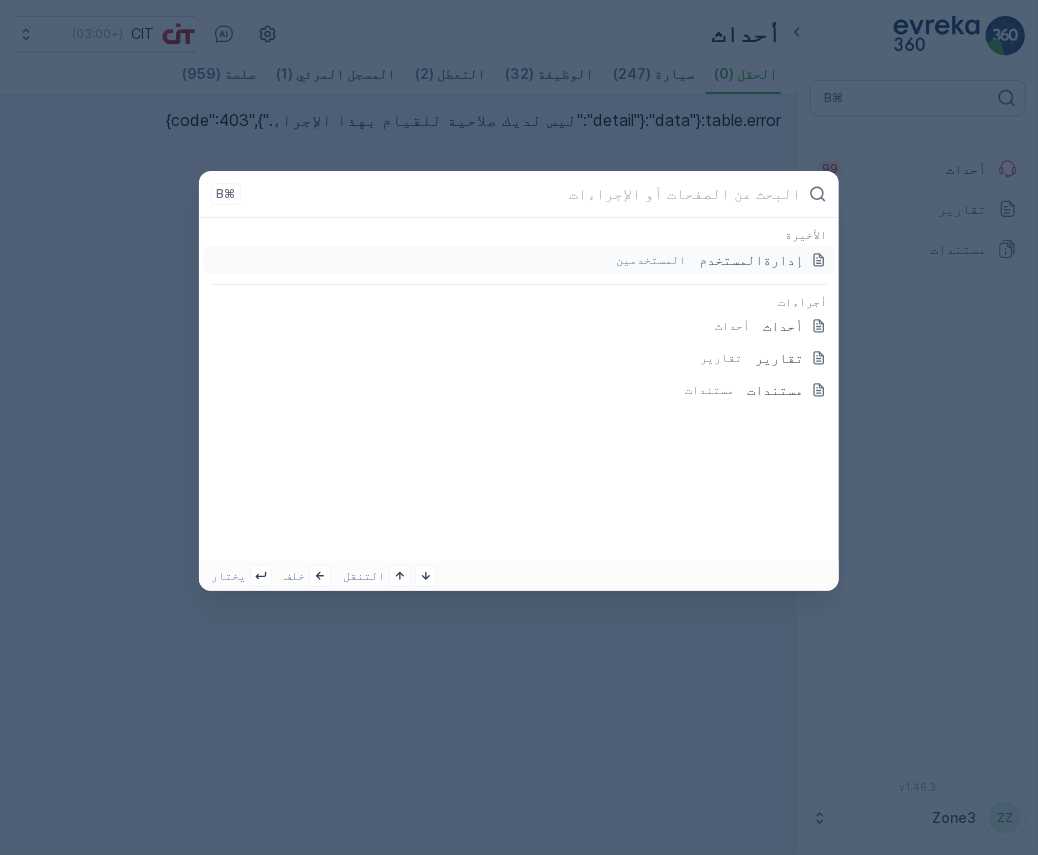 type on "o" 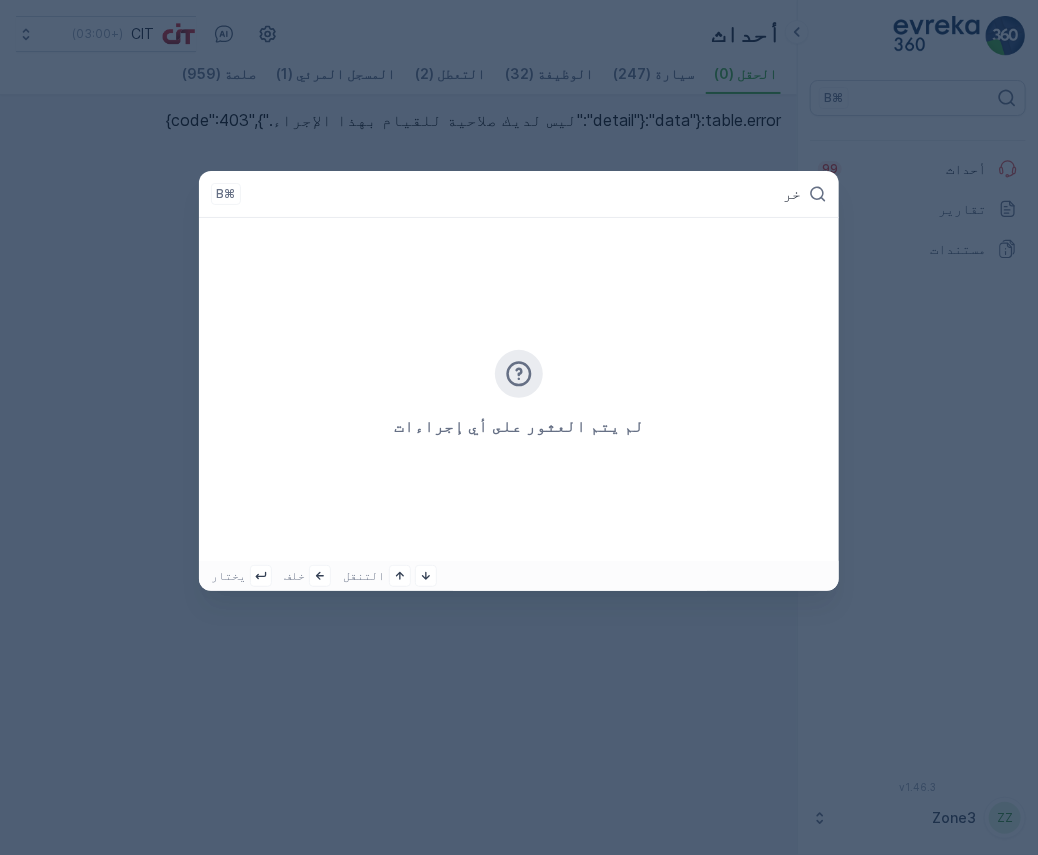 type on "خ" 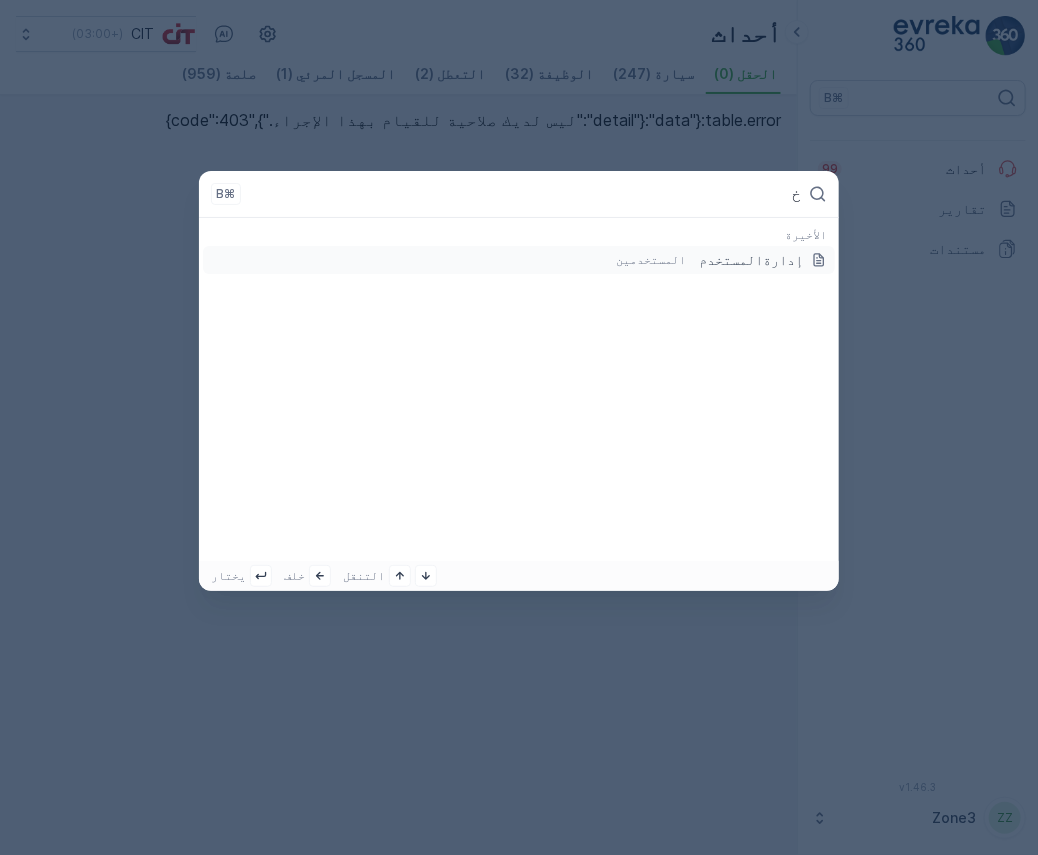 type 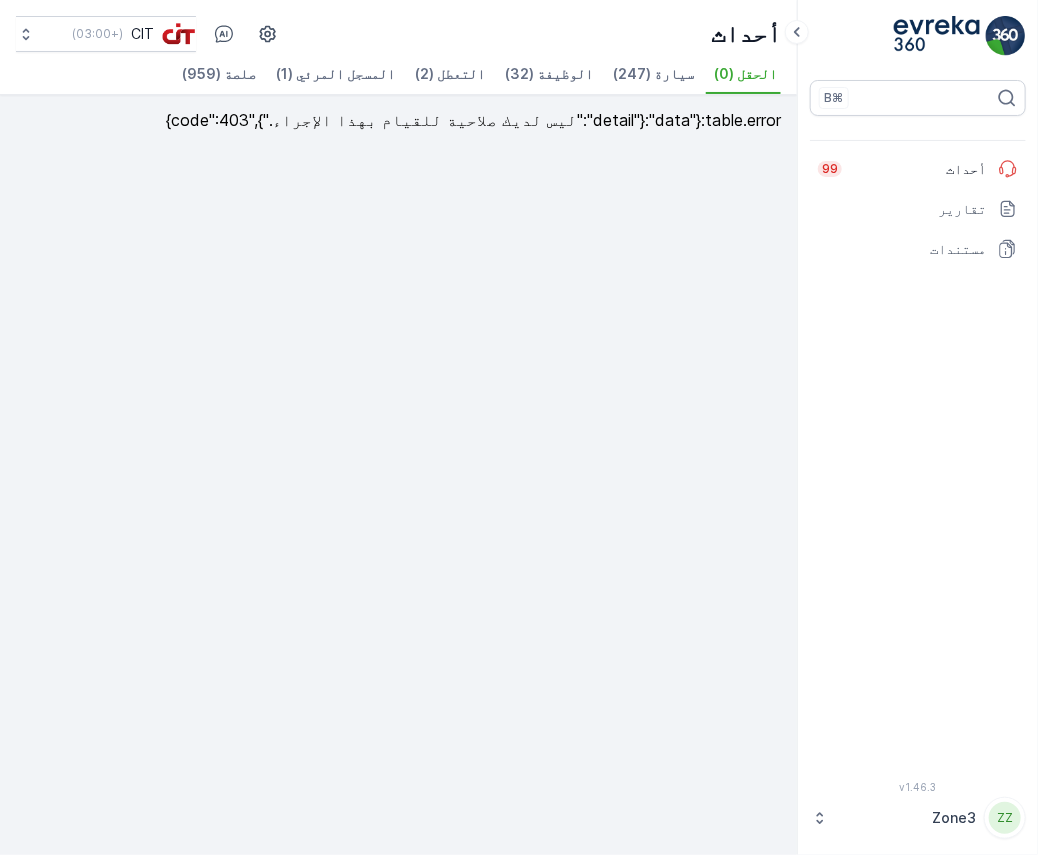 click on "صلصة (959)" at bounding box center [219, 74] 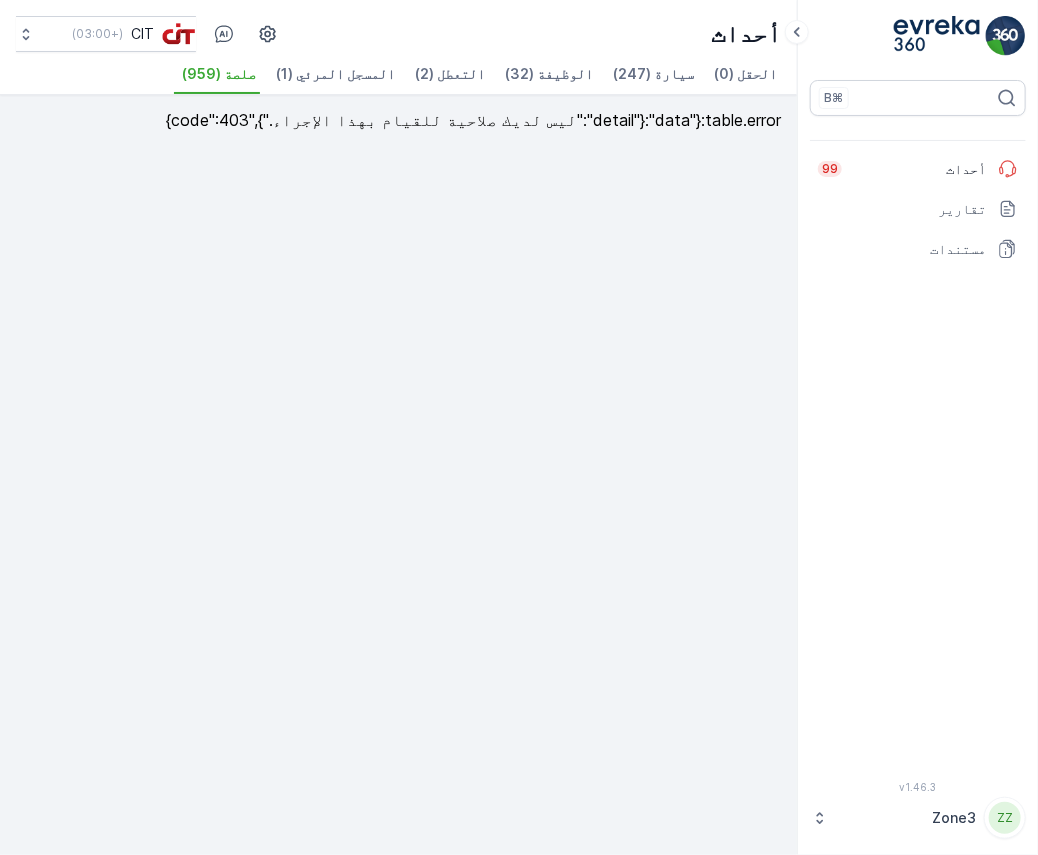 drag, startPoint x: 20, startPoint y: 10, endPoint x: 366, endPoint y: 295, distance: 448.26443 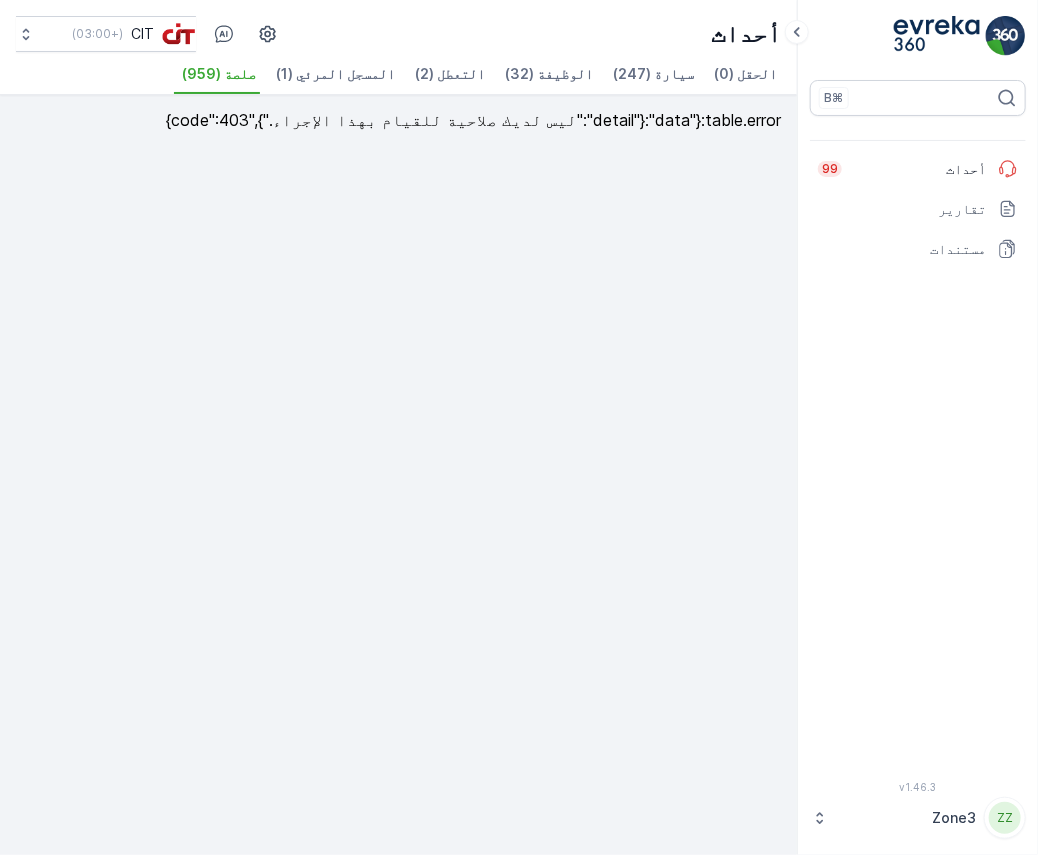 click on "ZZ" at bounding box center (1005, 818) 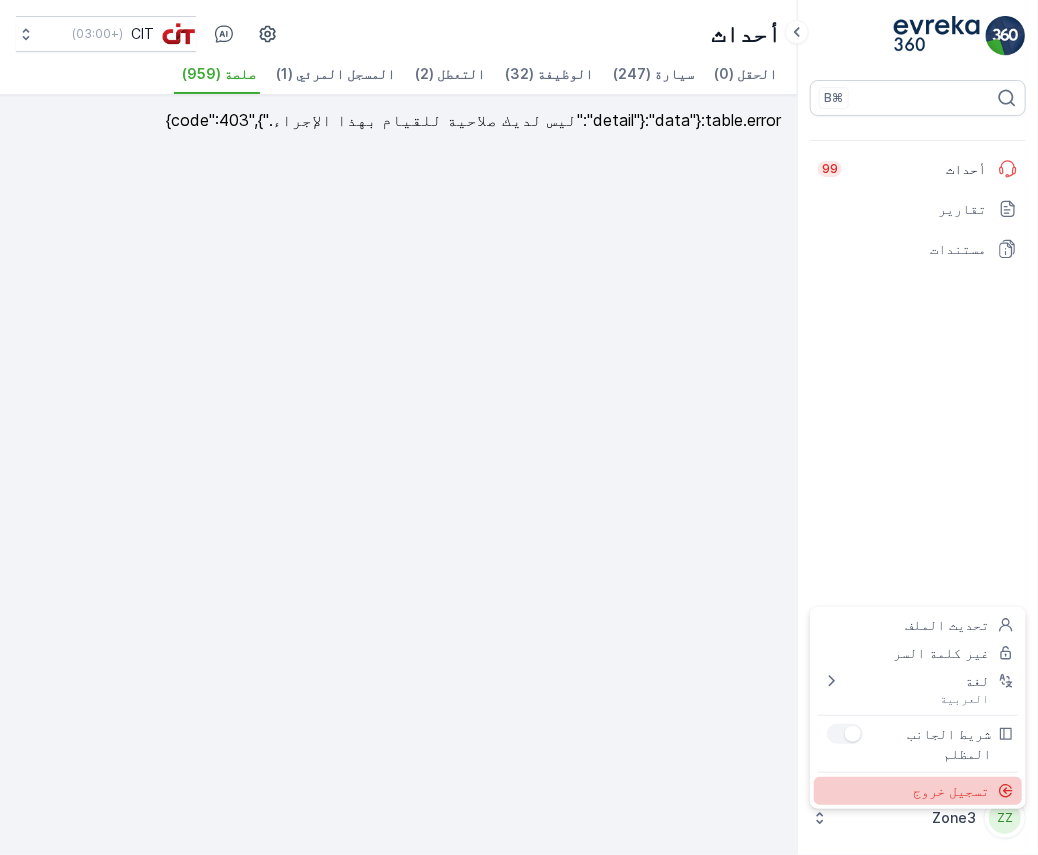 click on "تسجيل خروج" at bounding box center [952, 791] 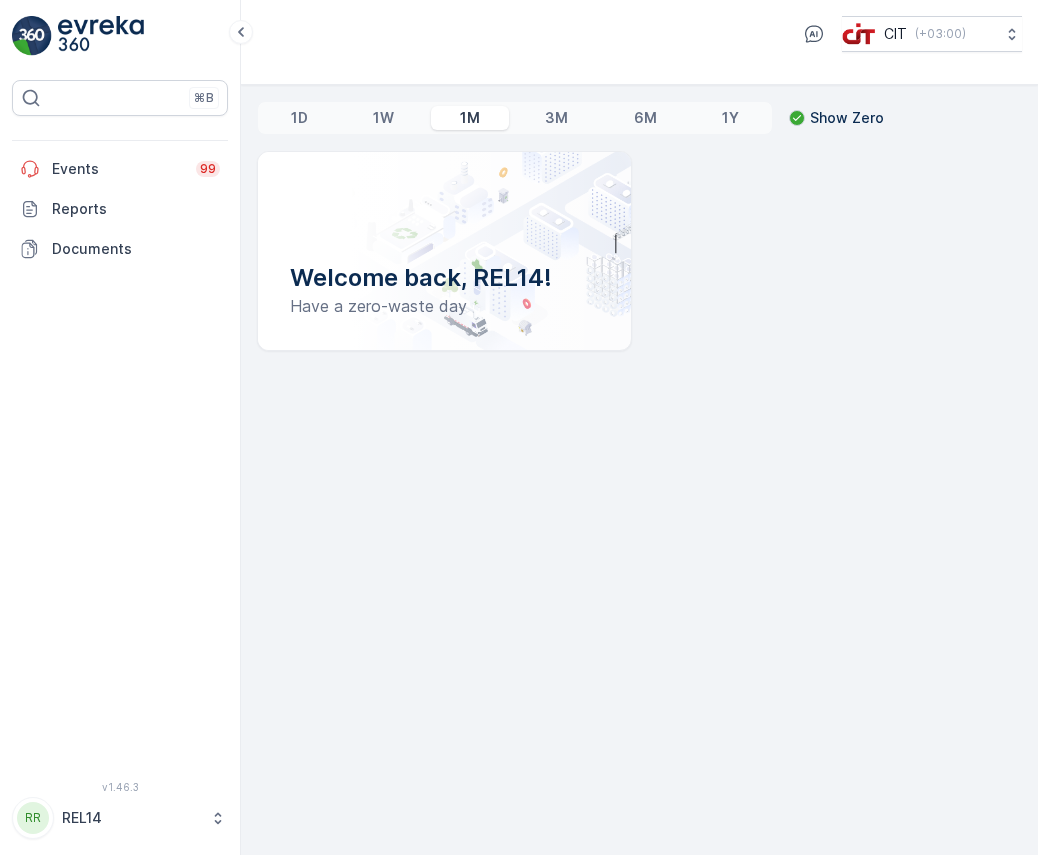 scroll, scrollTop: 0, scrollLeft: 0, axis: both 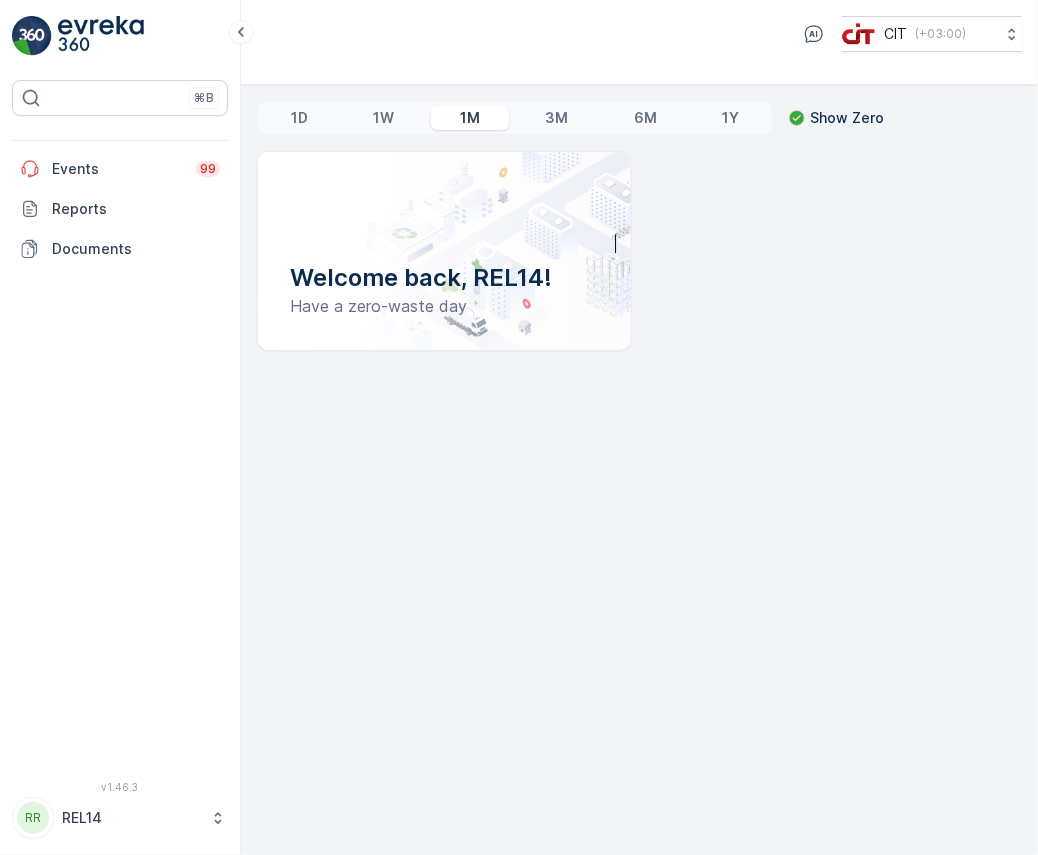 click on "REL14" at bounding box center (131, 818) 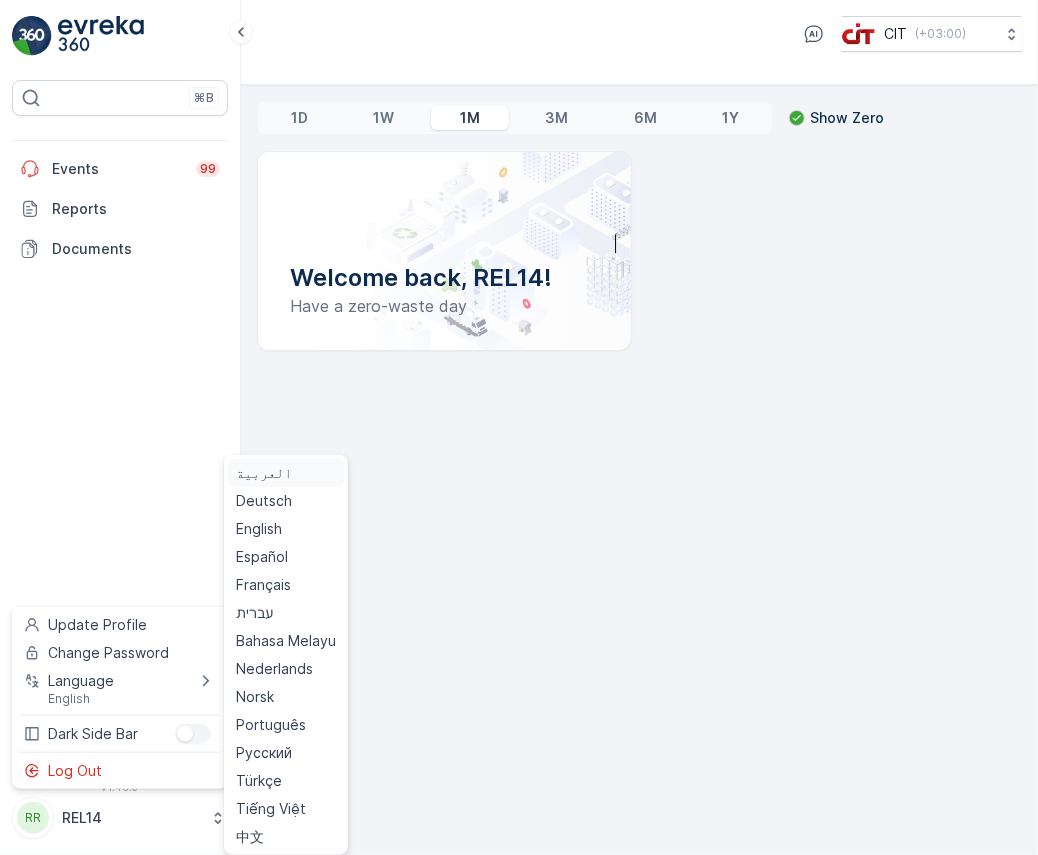 click on "العربية" at bounding box center (264, 473) 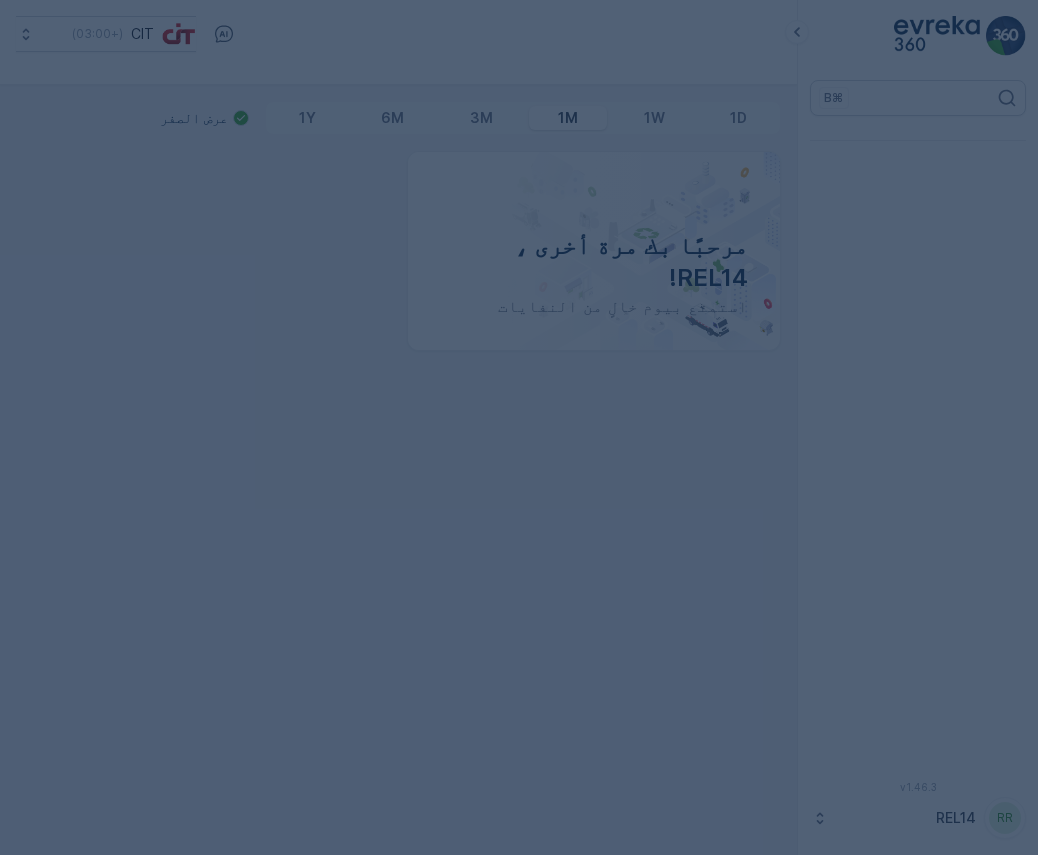 scroll, scrollTop: 0, scrollLeft: 0, axis: both 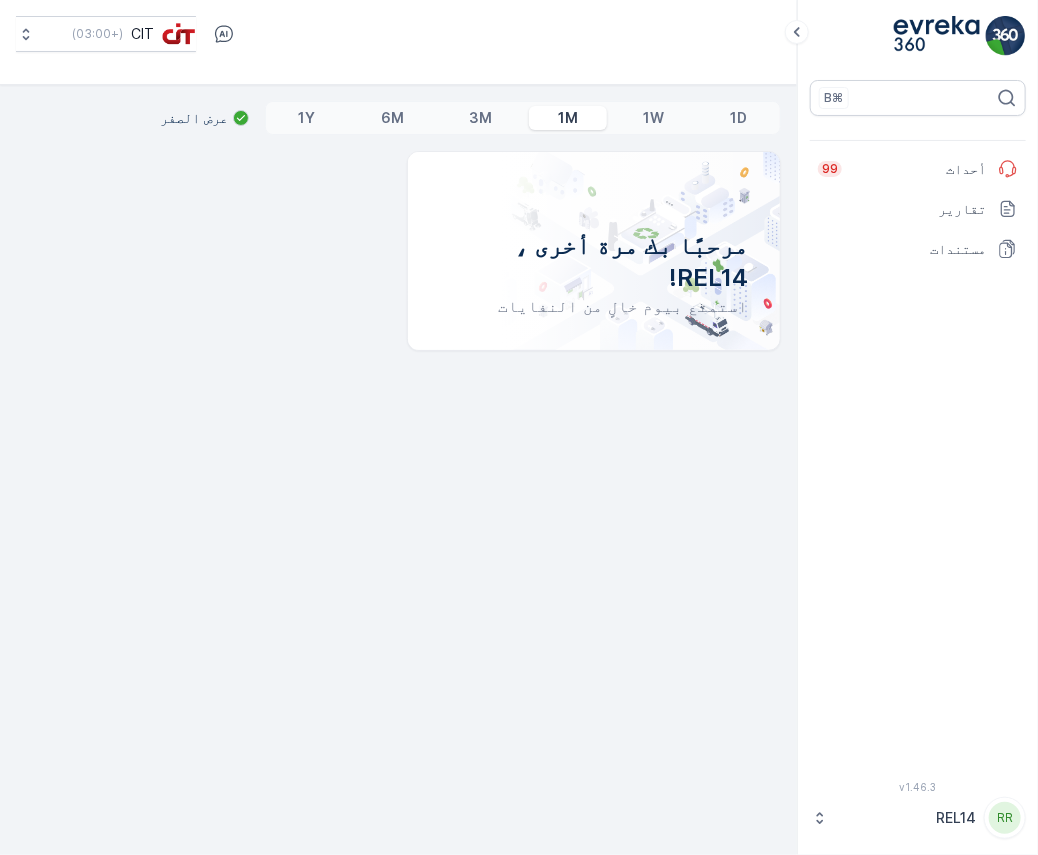 click on "استمتع بيوم خالٍ من النفايات" at bounding box center (594, 306) 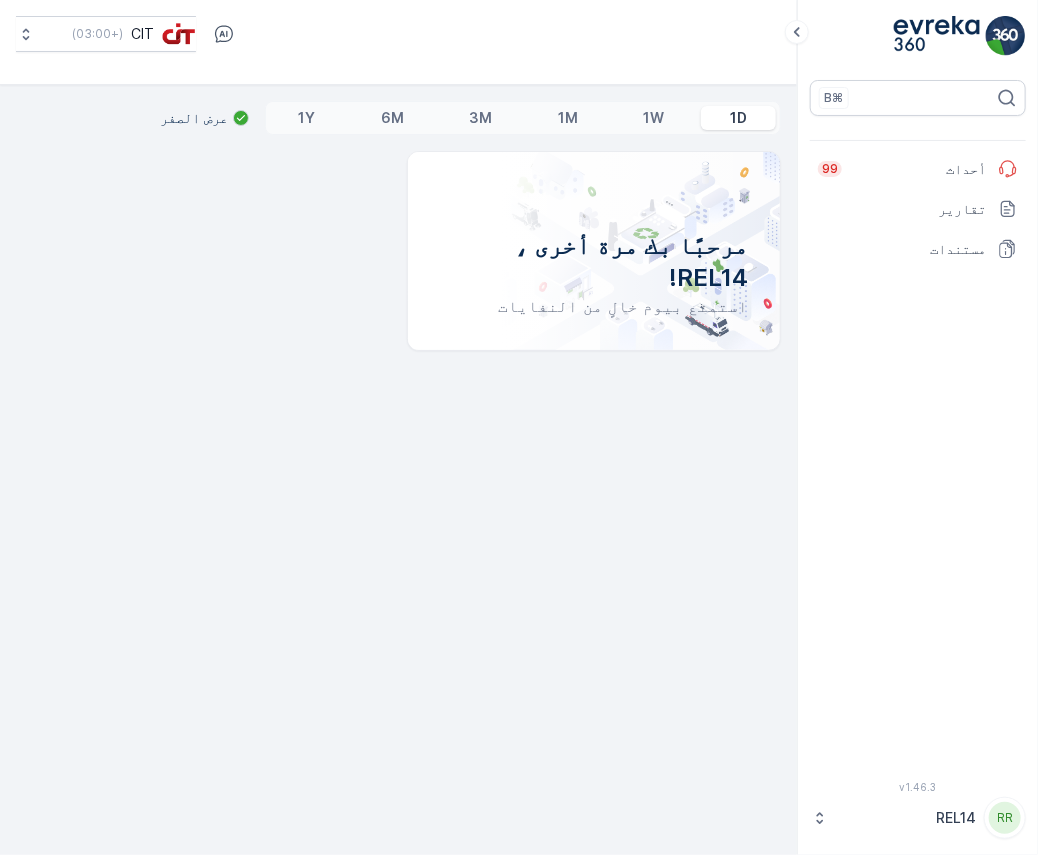 click on "1W" at bounding box center (654, 118) 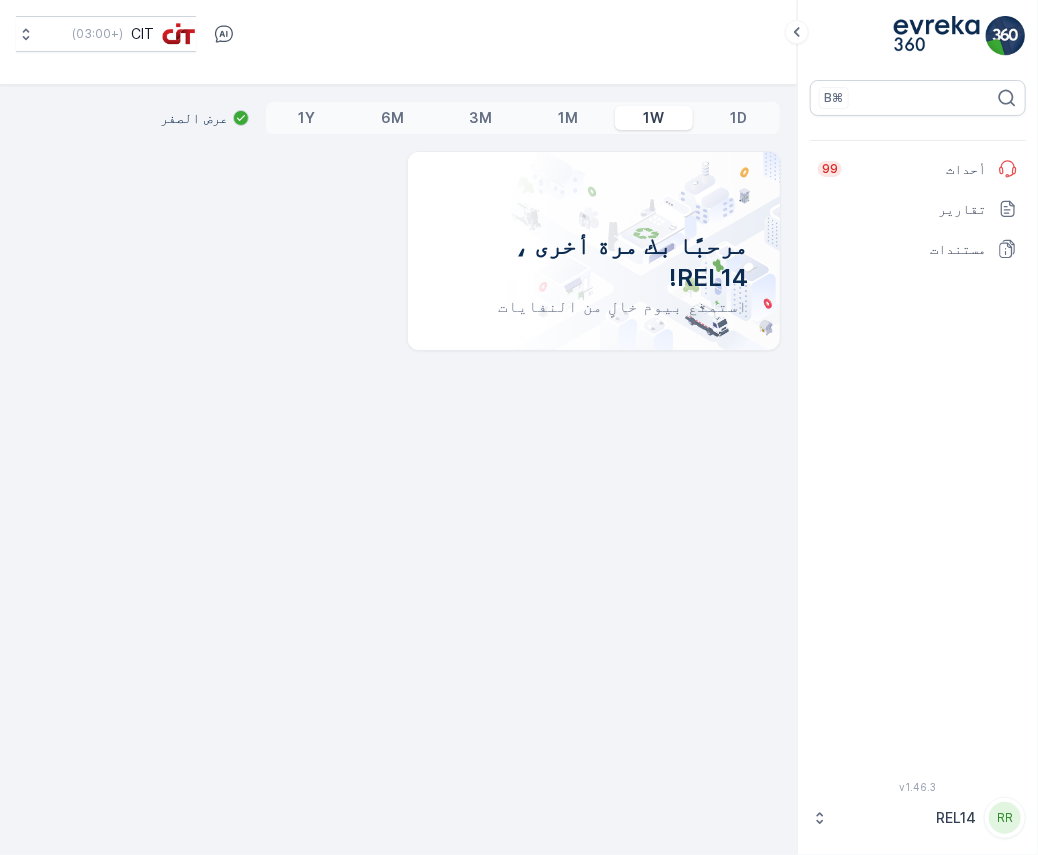 click on "1M" at bounding box center [568, 118] 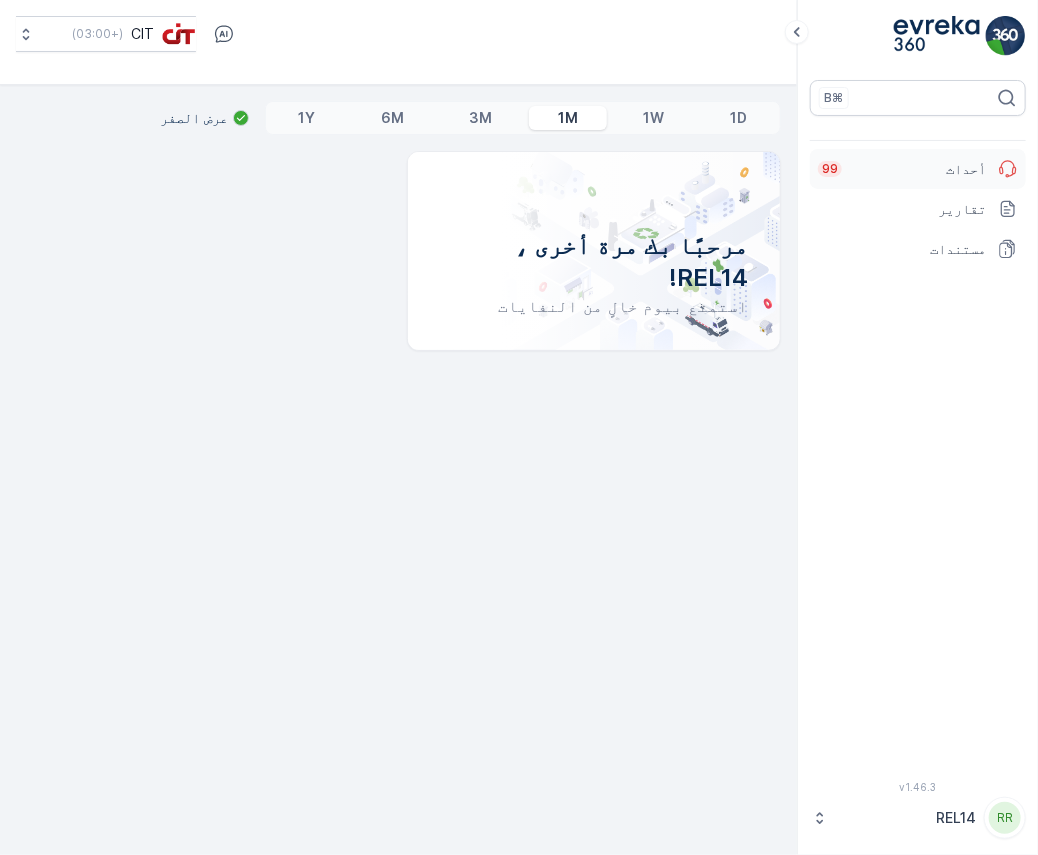 click on "أحداث" at bounding box center (920, 169) 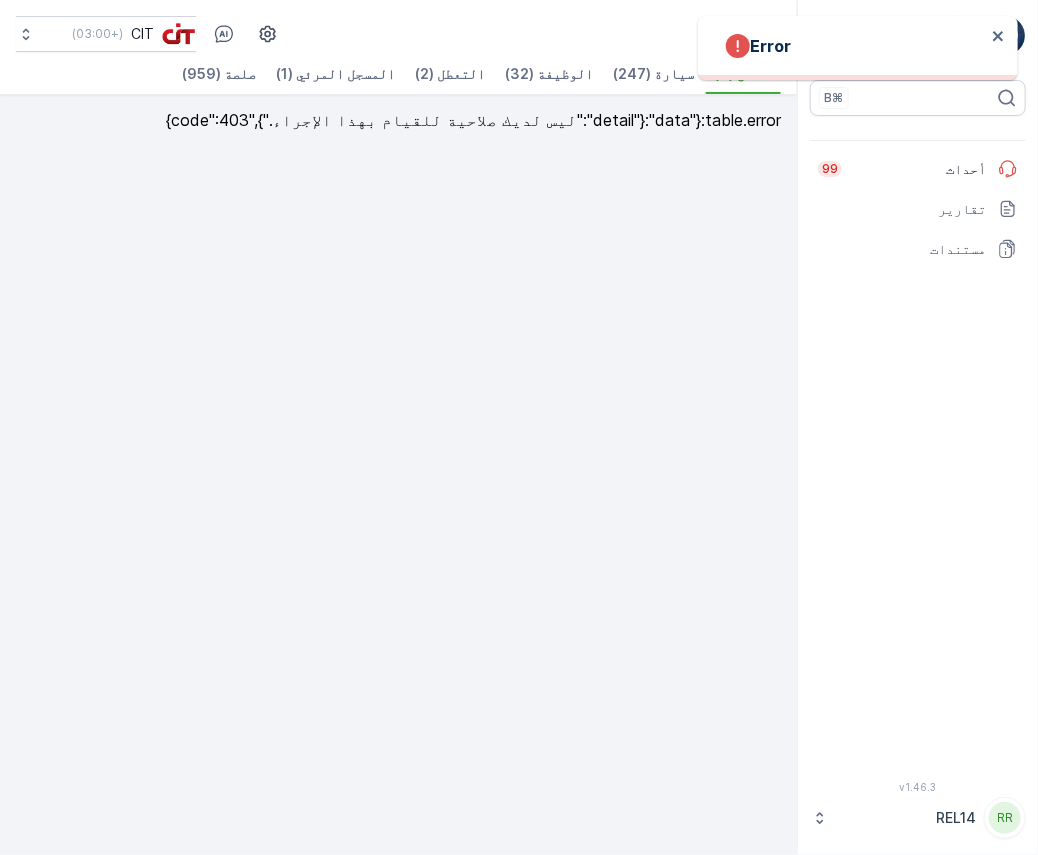 click on "صلصة (959)" at bounding box center [219, 74] 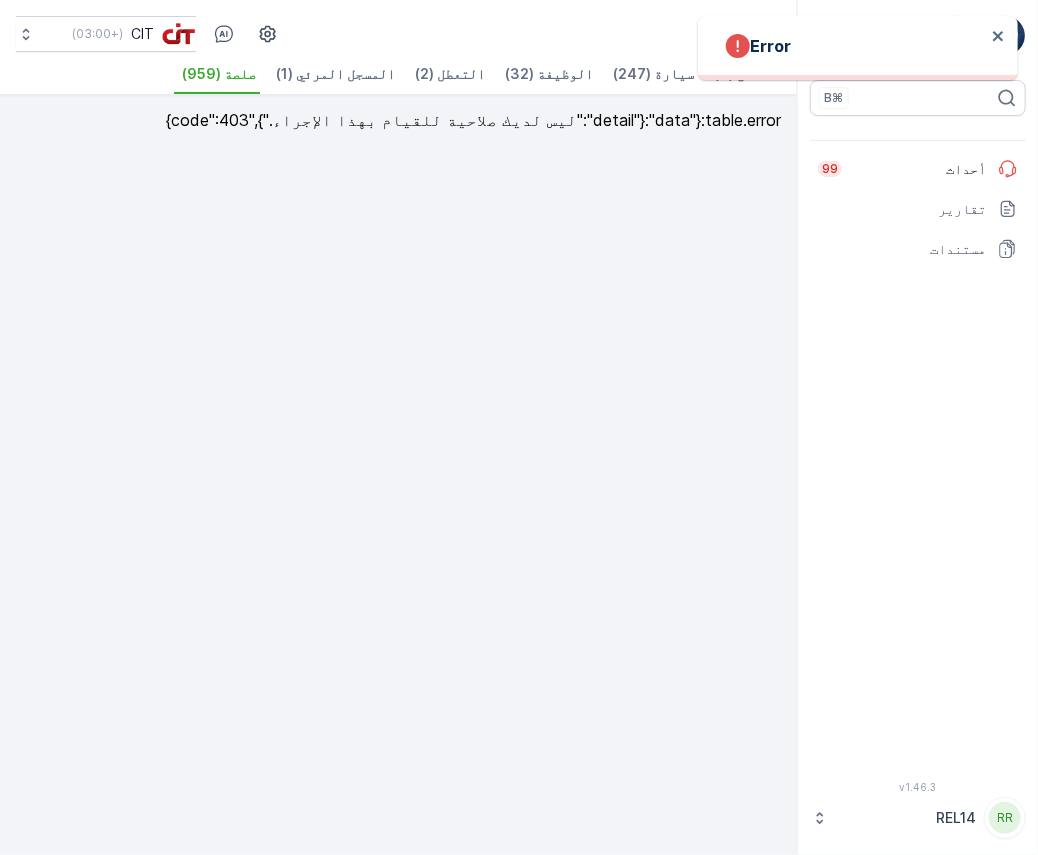 click on "المسجل المرئي (1)" at bounding box center (335, 74) 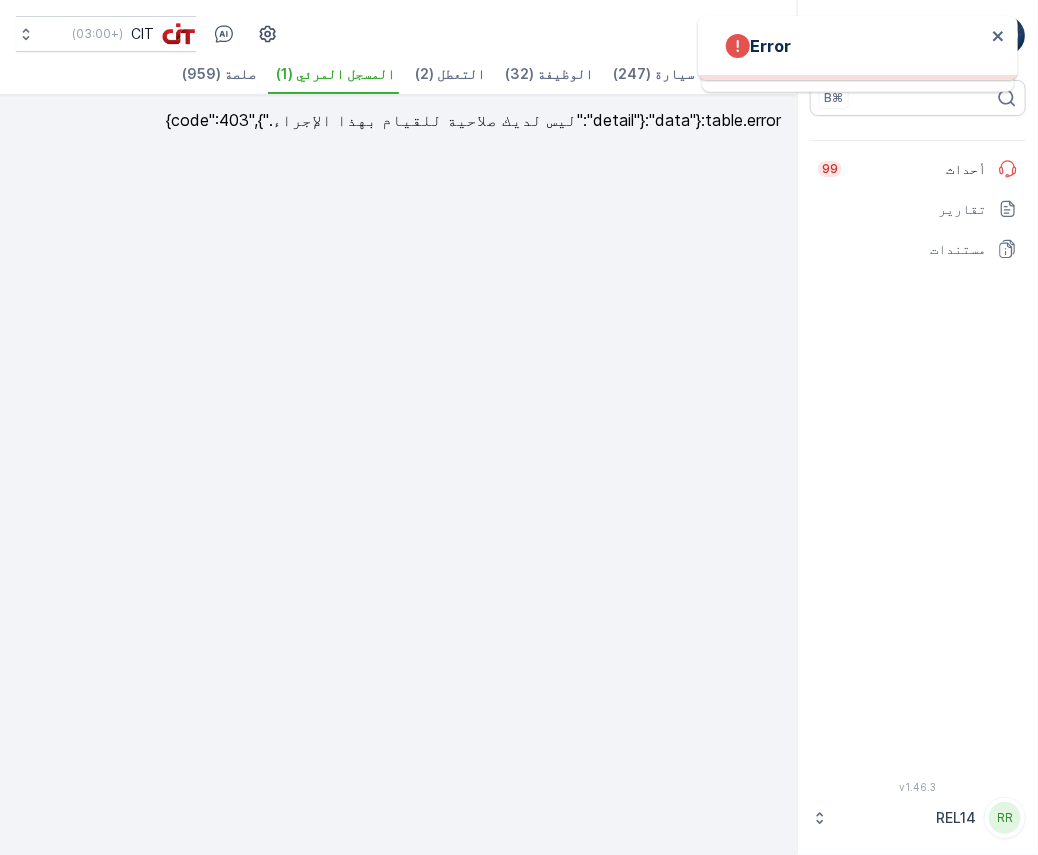 click on "الوظيفة (32)" at bounding box center [549, 74] 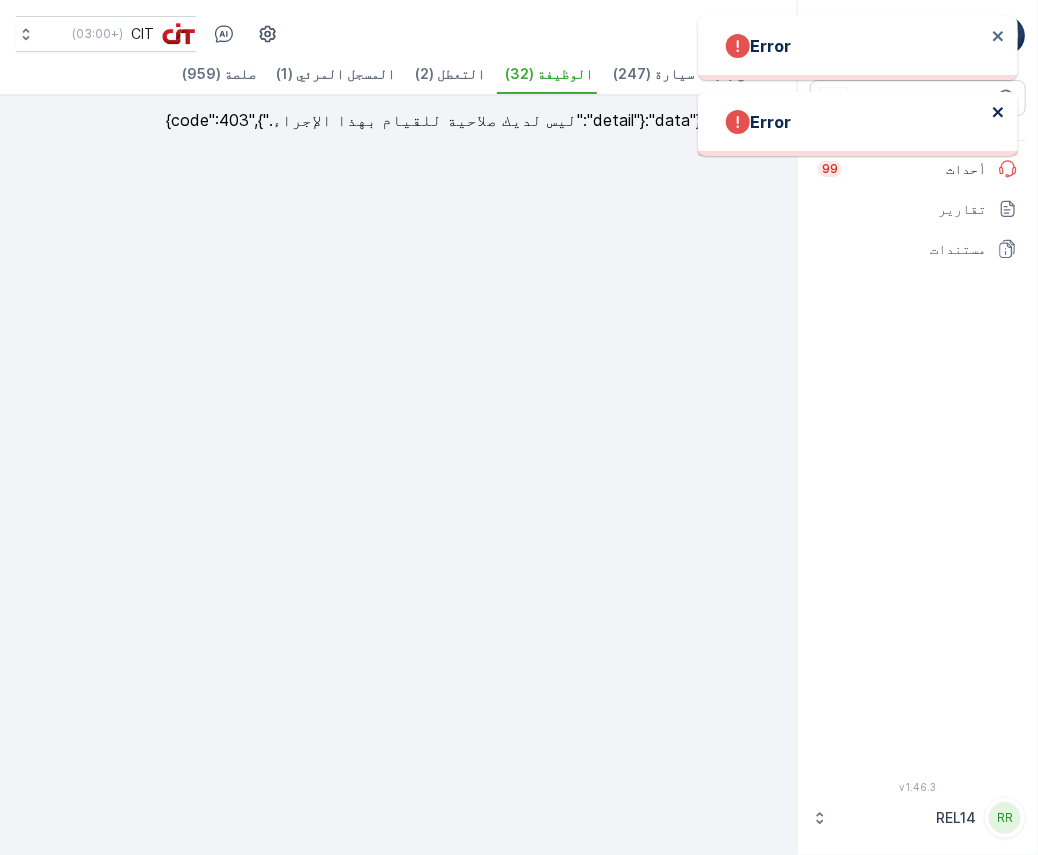 click 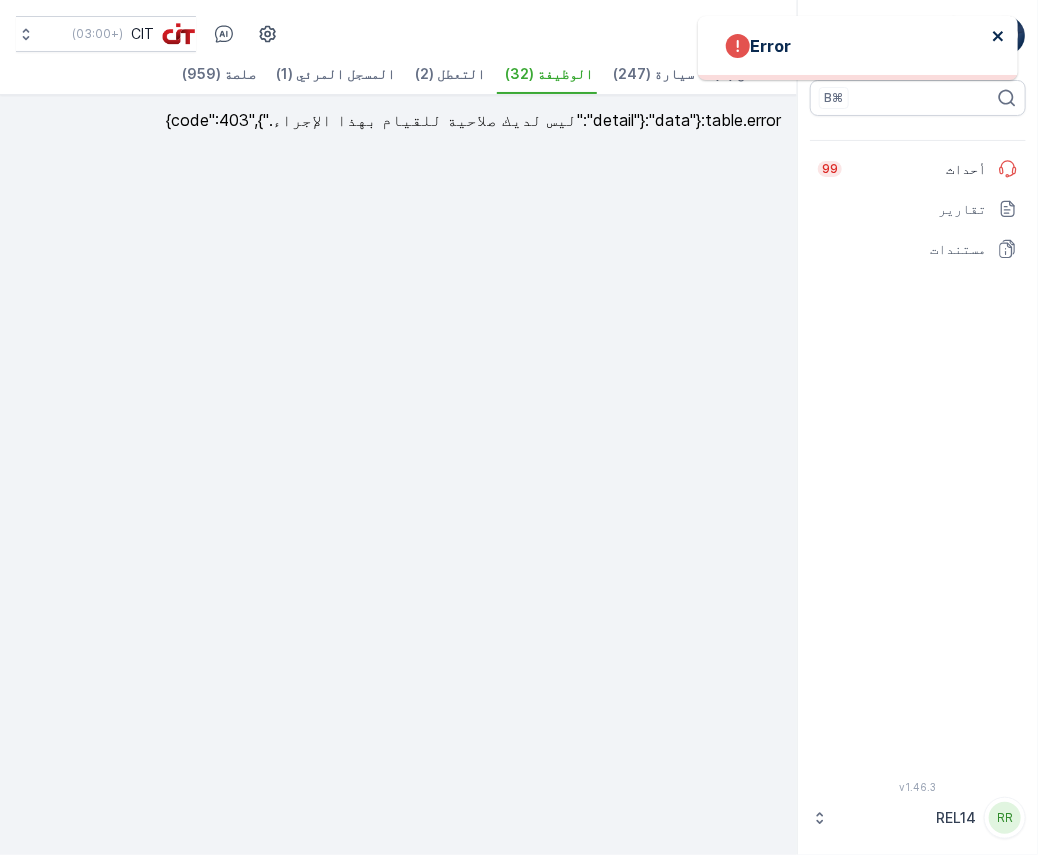 click 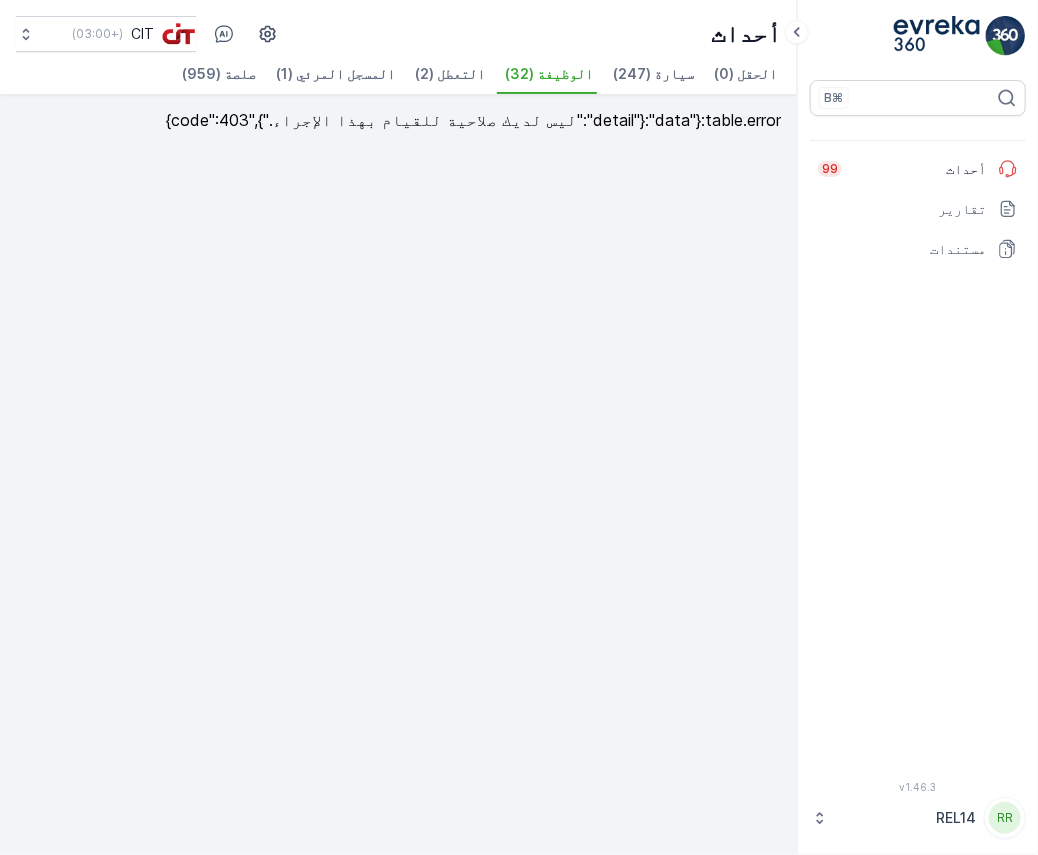 click on "RR" at bounding box center (1005, 818) 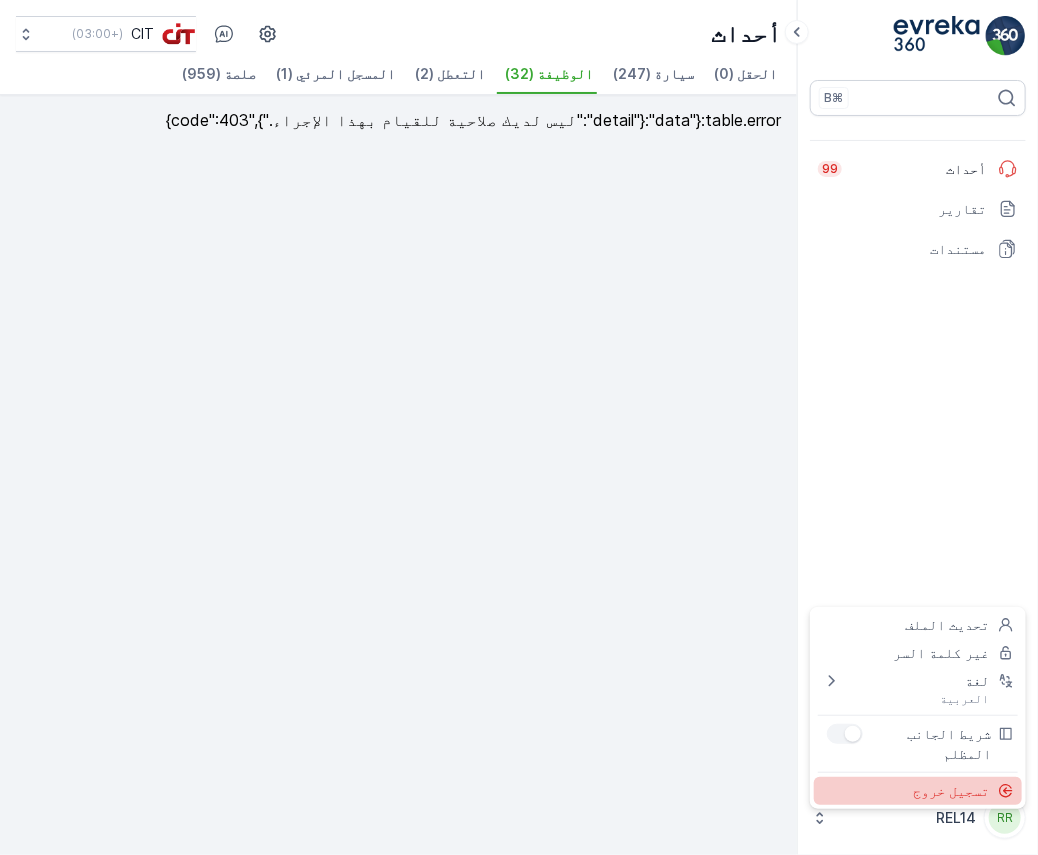 click on "تسجيل خروج" at bounding box center [952, 791] 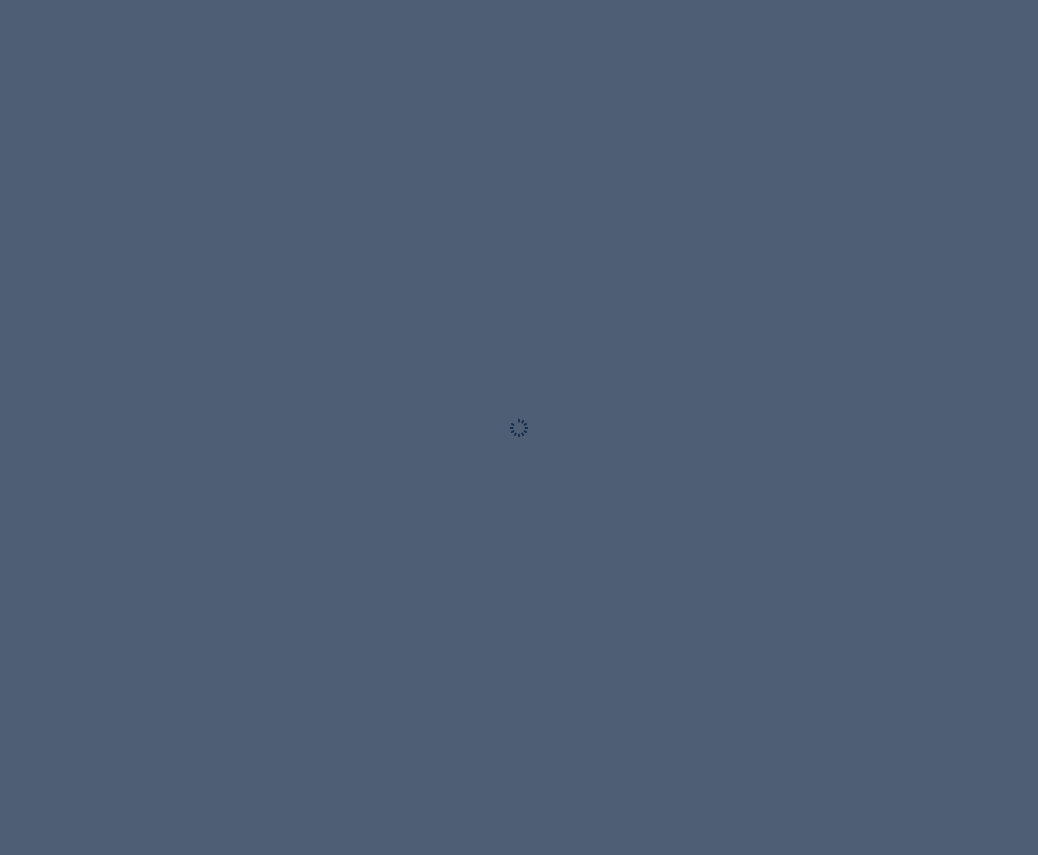 scroll, scrollTop: 0, scrollLeft: 0, axis: both 